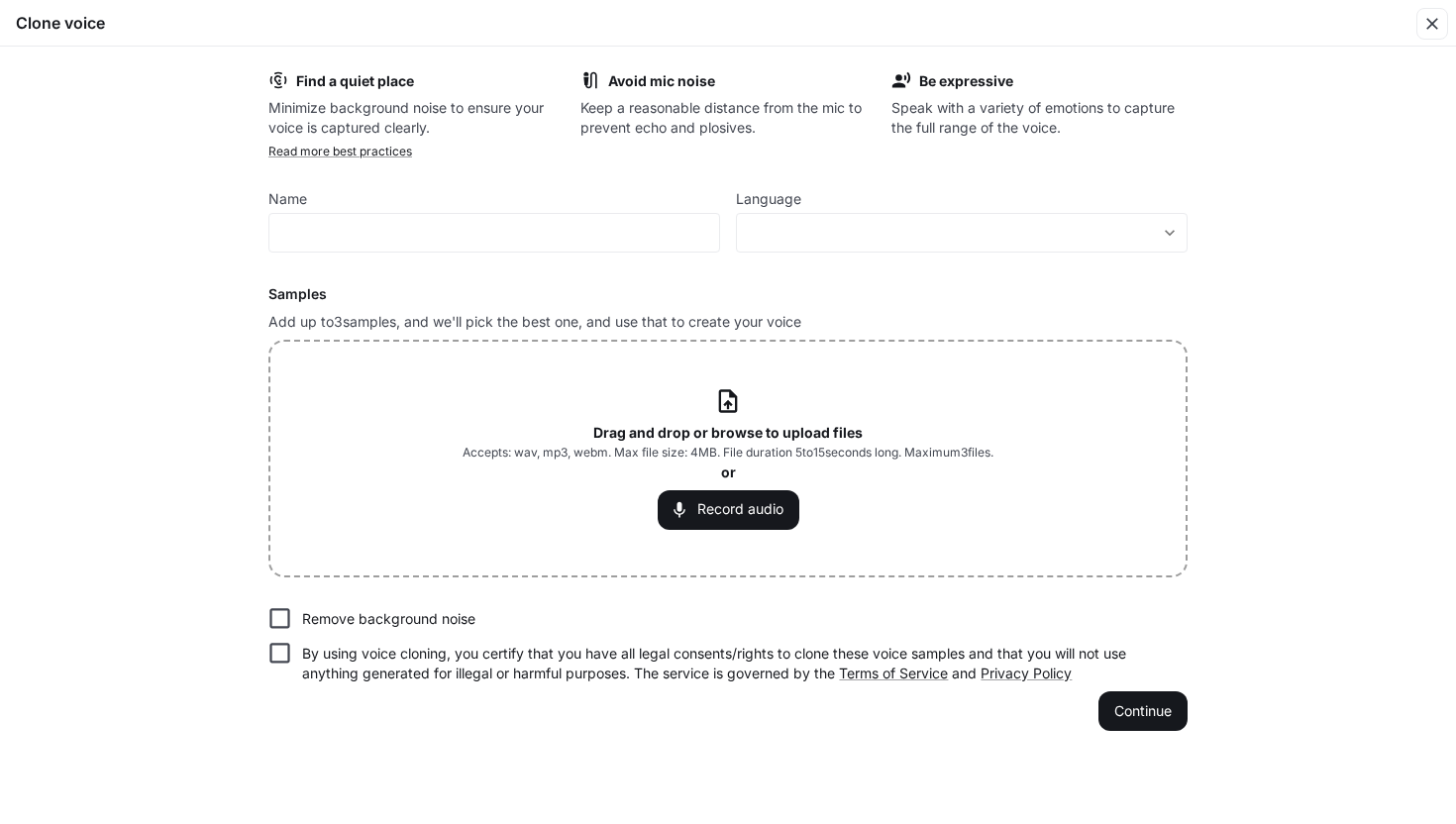 scroll, scrollTop: 0, scrollLeft: 0, axis: both 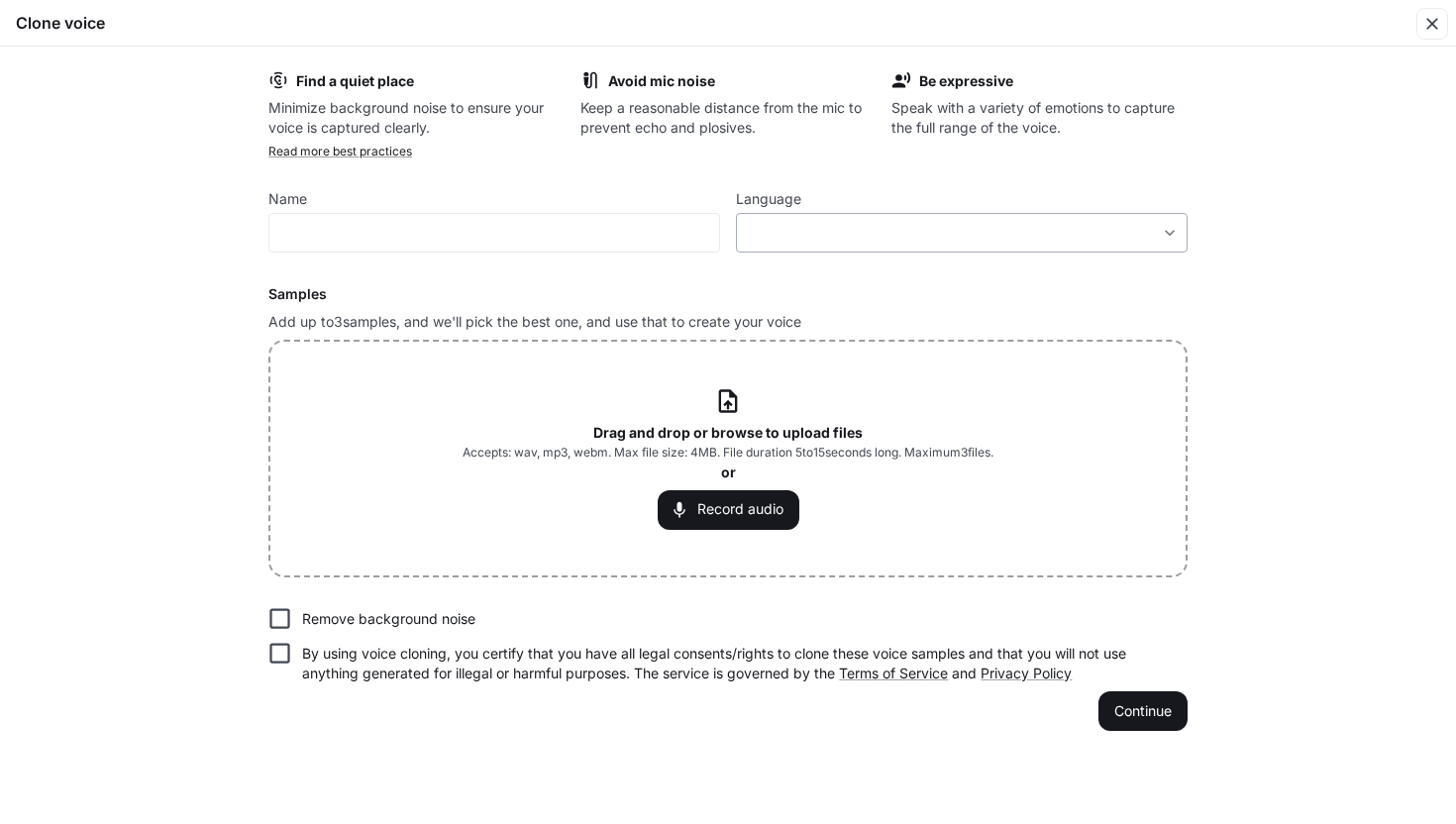 click on "**********" at bounding box center (728, 412) 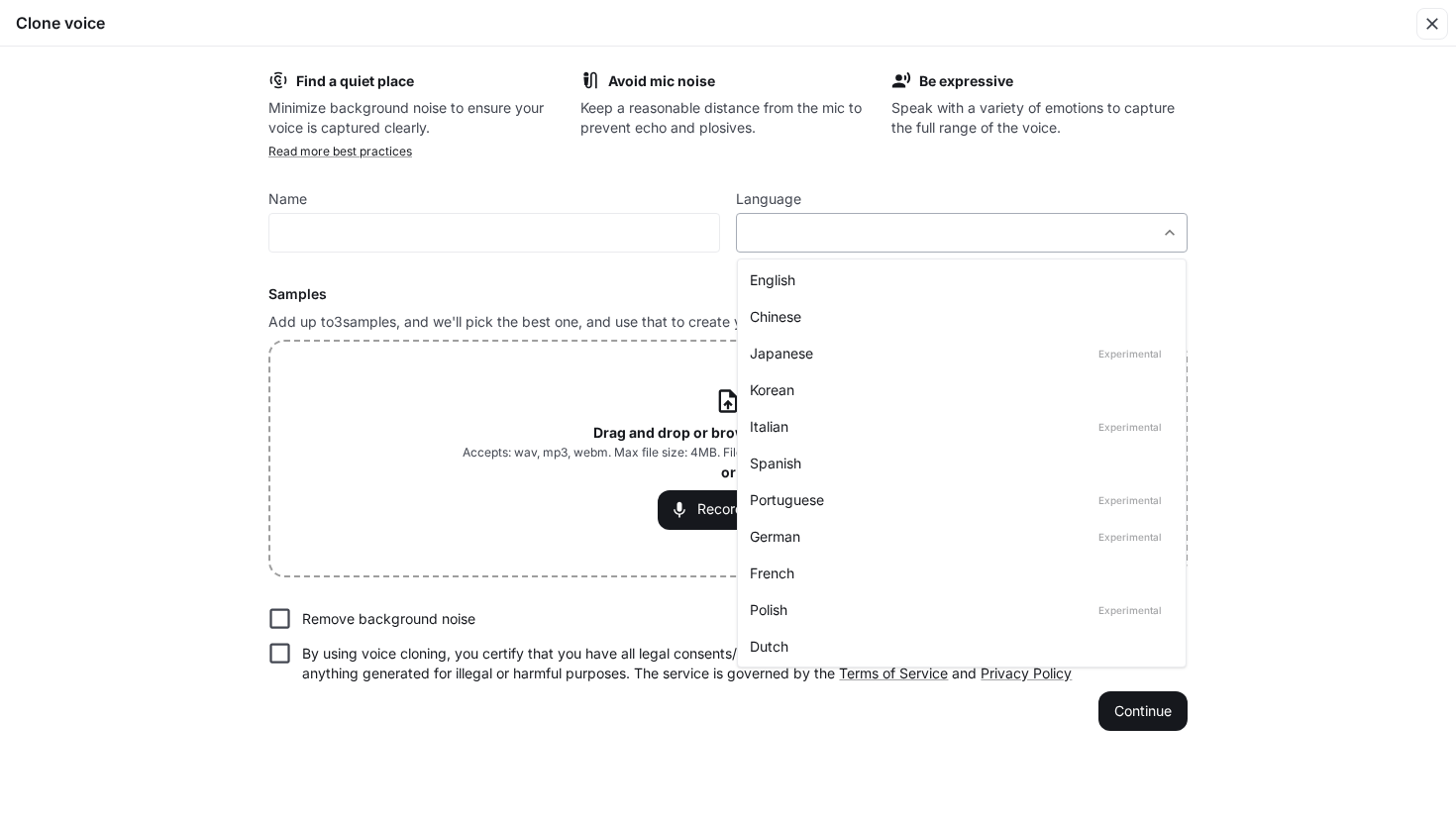 click at bounding box center (728, 412) 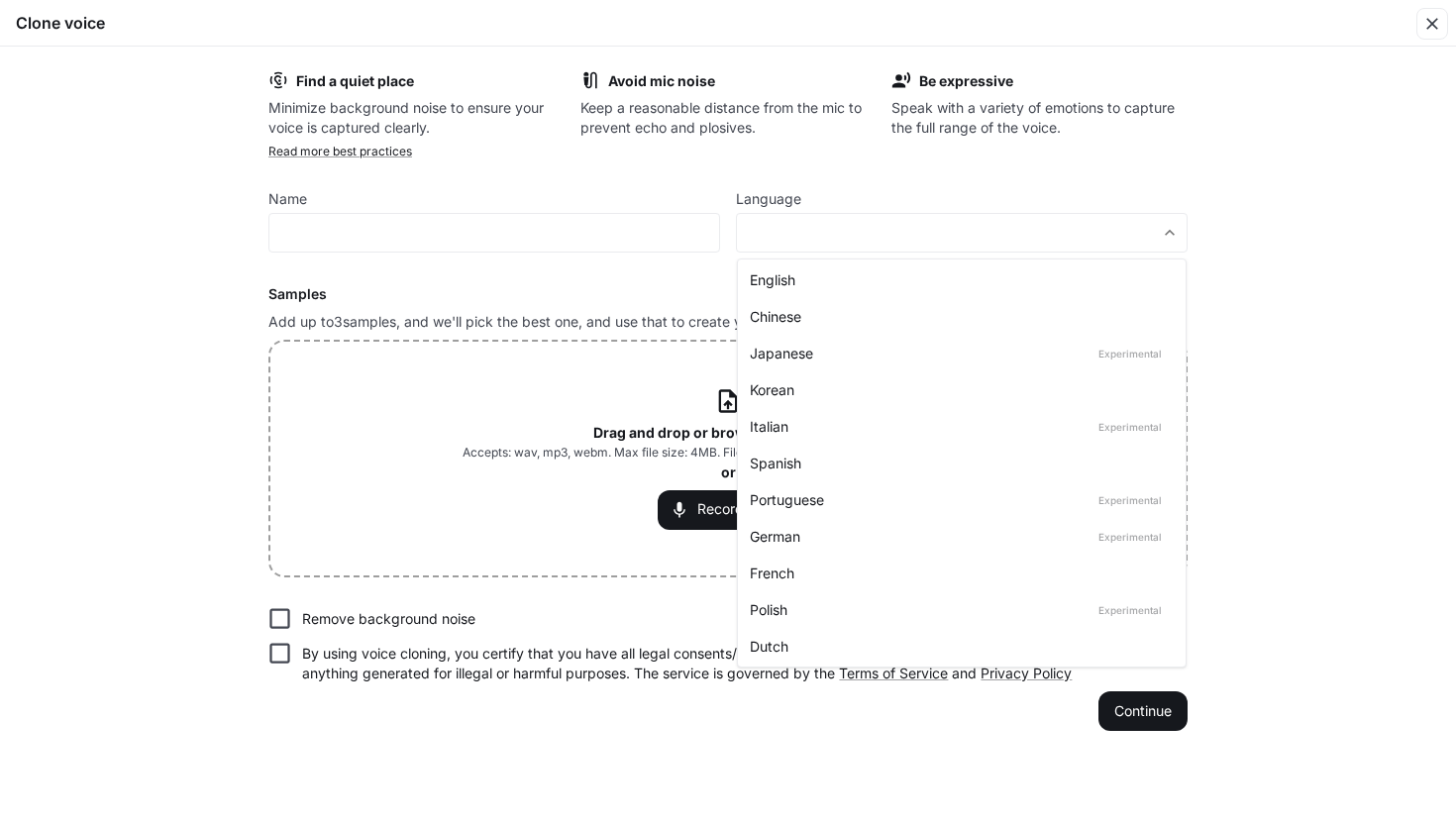 click at bounding box center (728, 412) 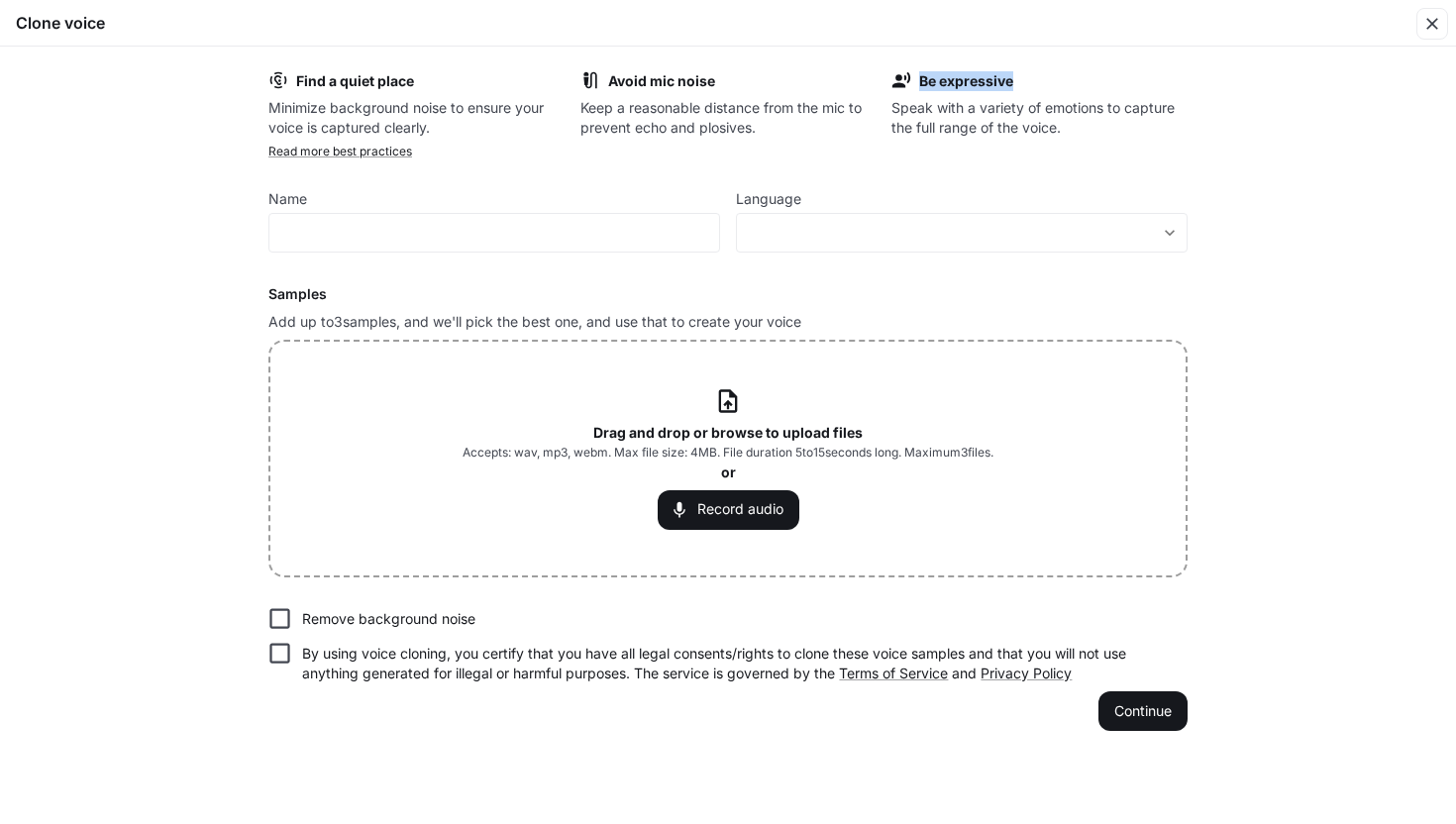 drag, startPoint x: 1019, startPoint y: 82, endPoint x: 911, endPoint y: 75, distance: 108.22661 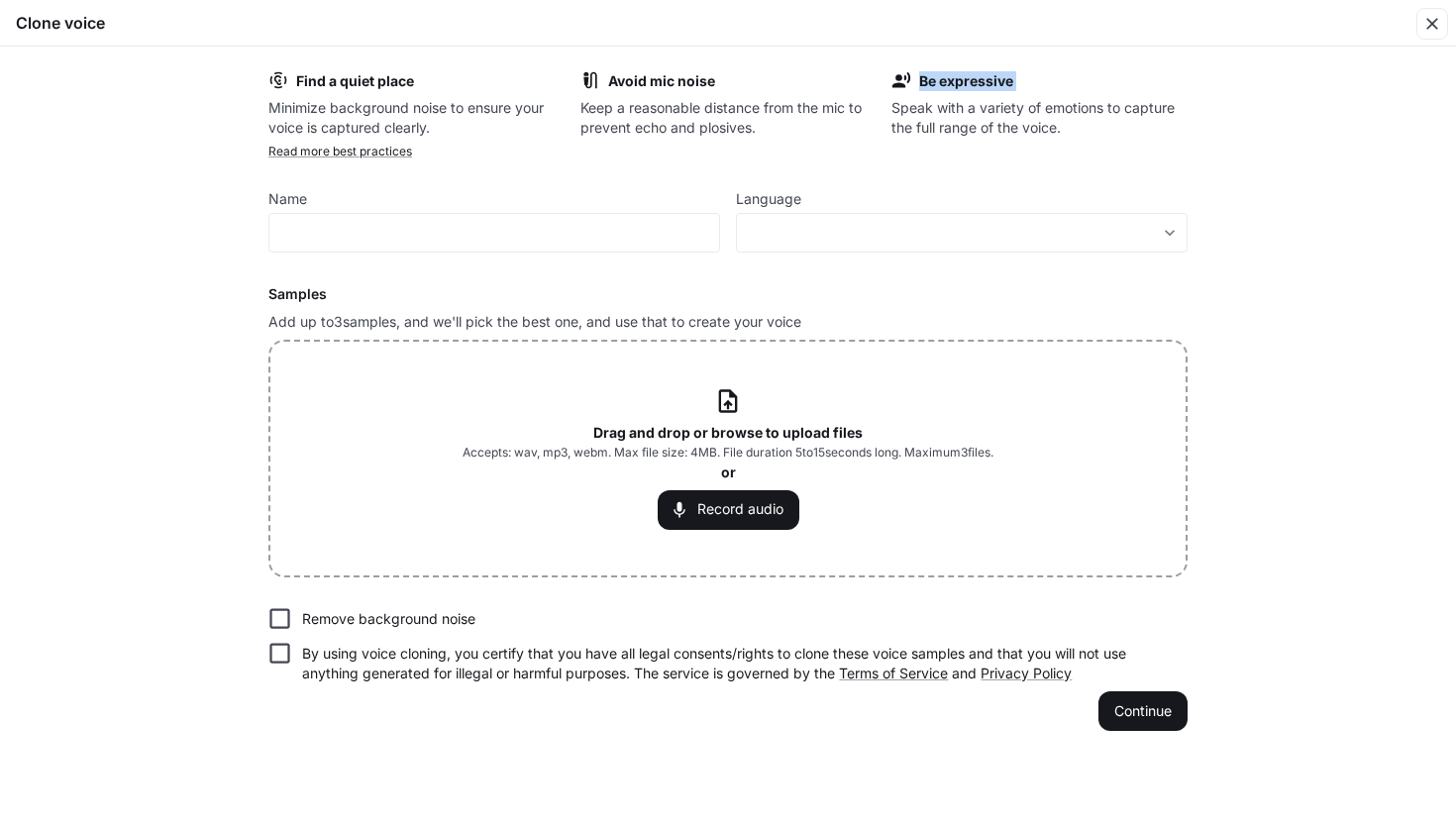 drag, startPoint x: 1013, startPoint y: 83, endPoint x: 915, endPoint y: 84, distance: 98.0051 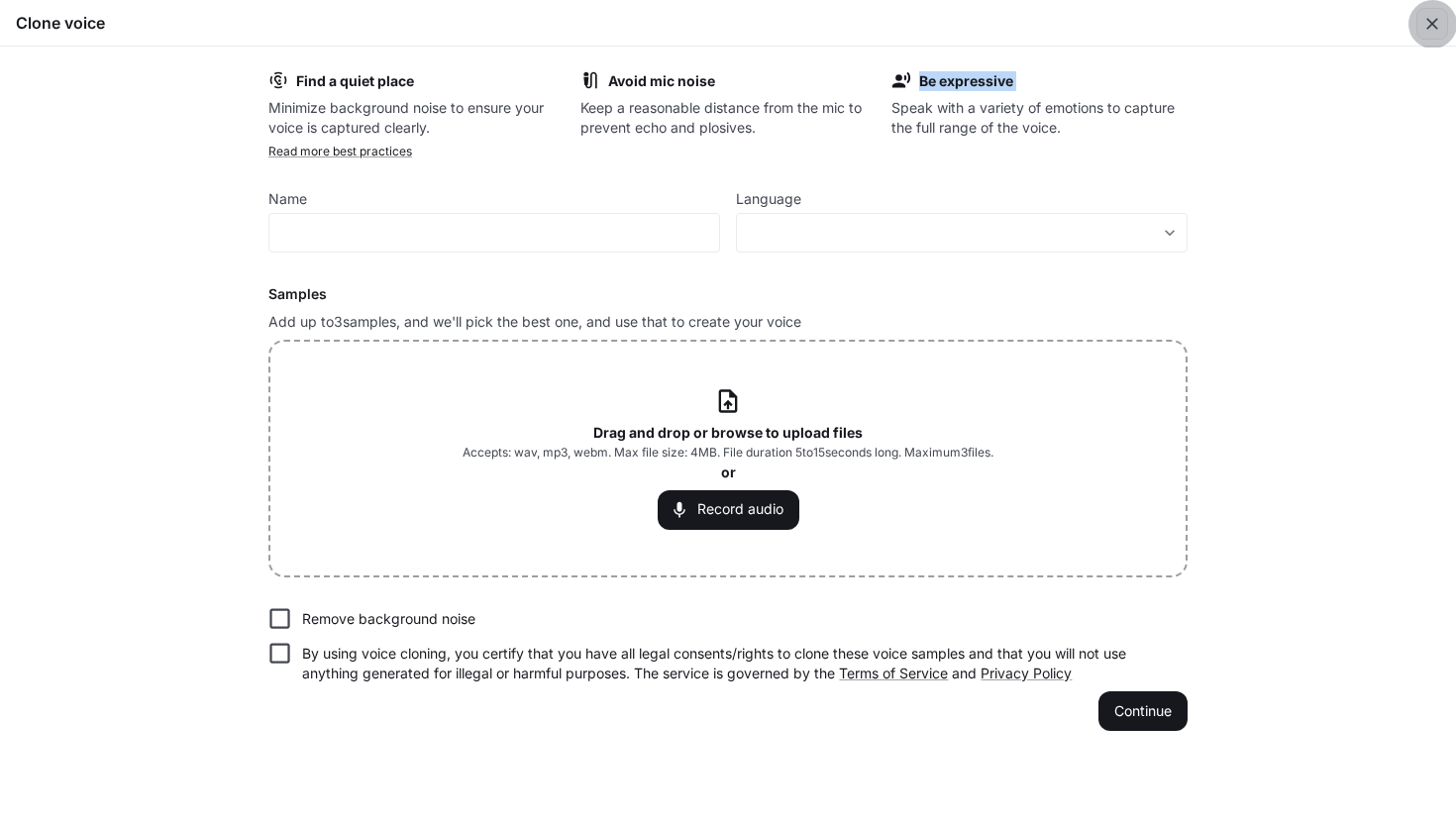 click 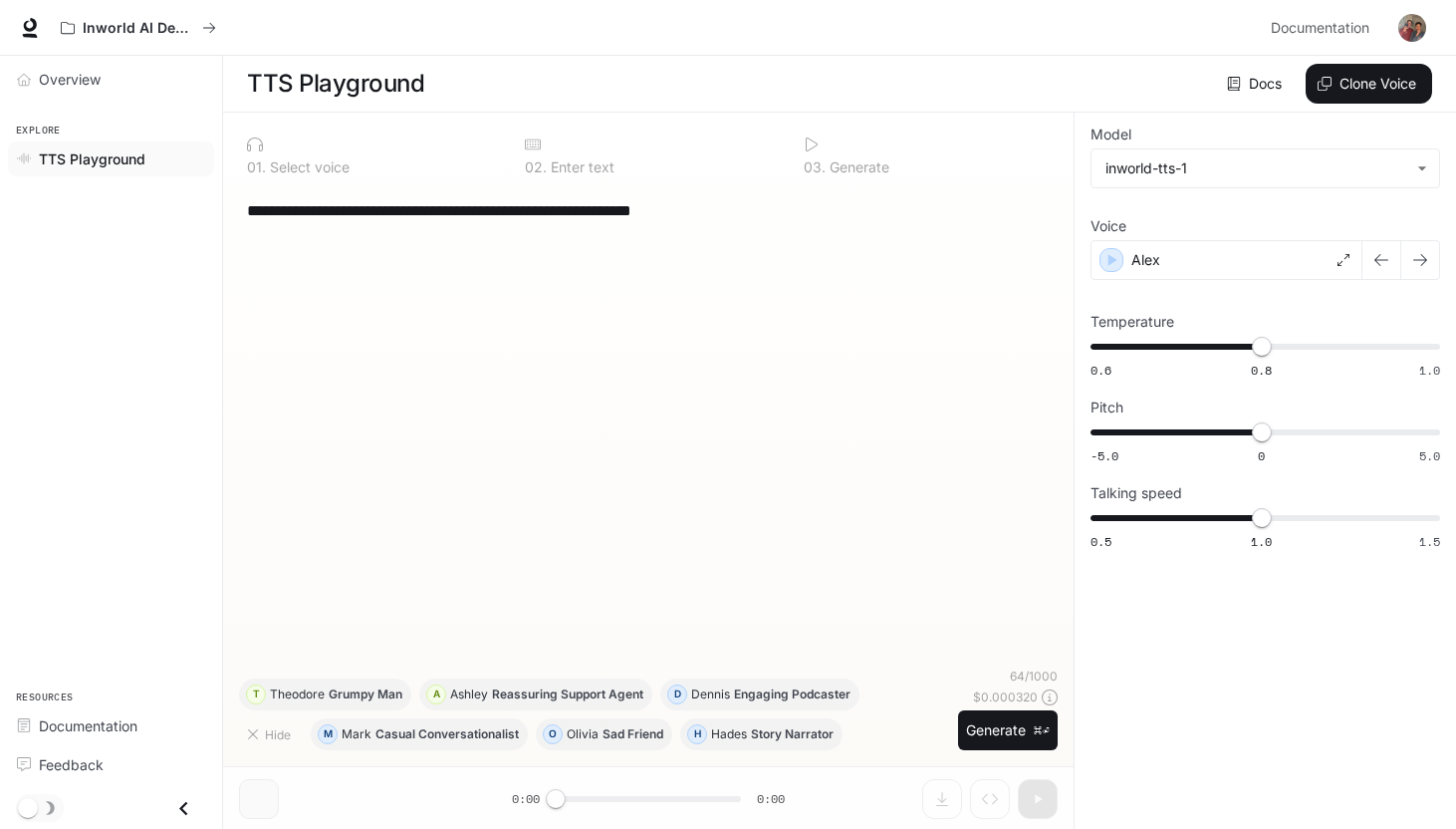 click on "**********" at bounding box center (648, 210) 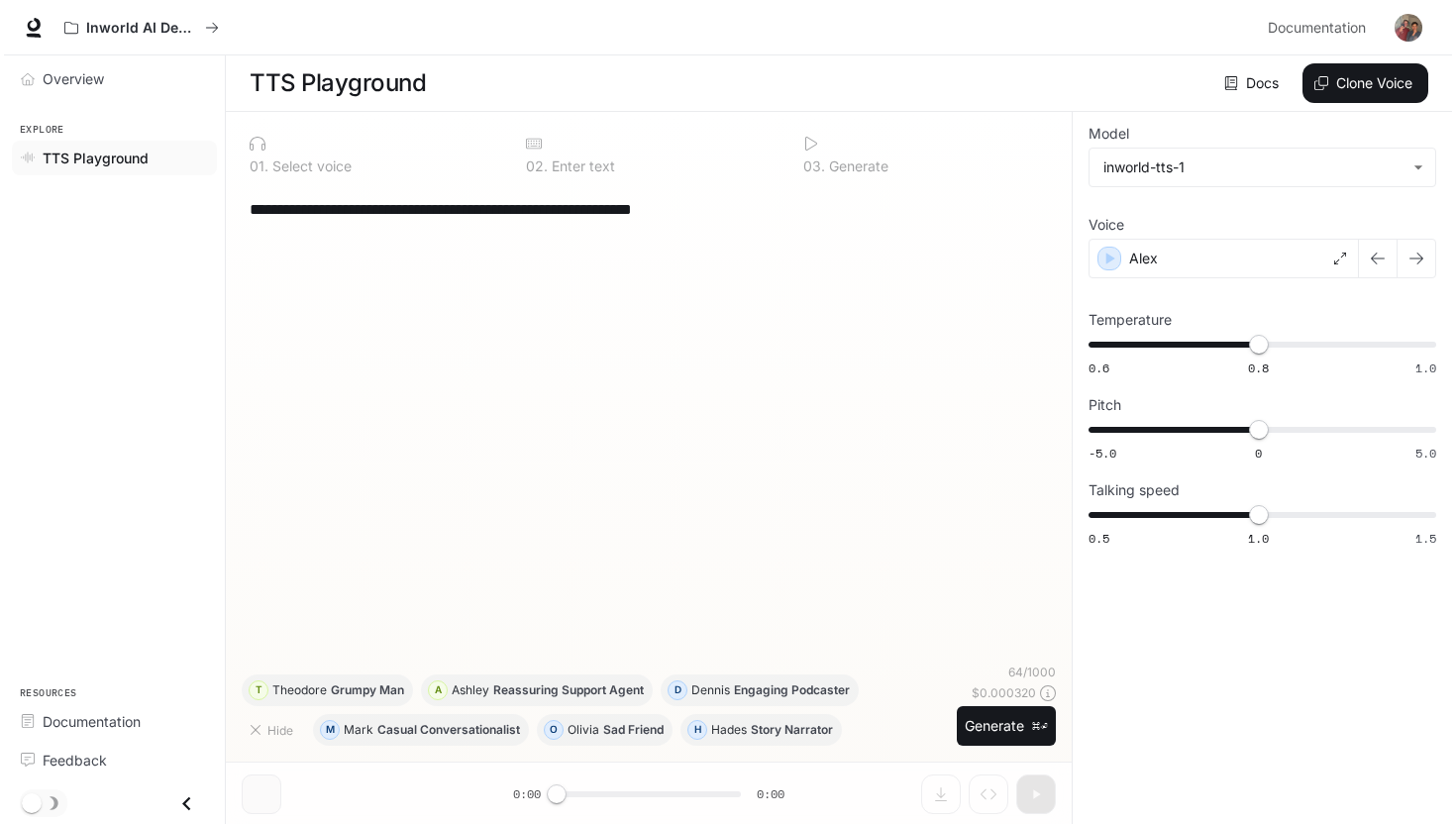 scroll, scrollTop: 1, scrollLeft: 0, axis: vertical 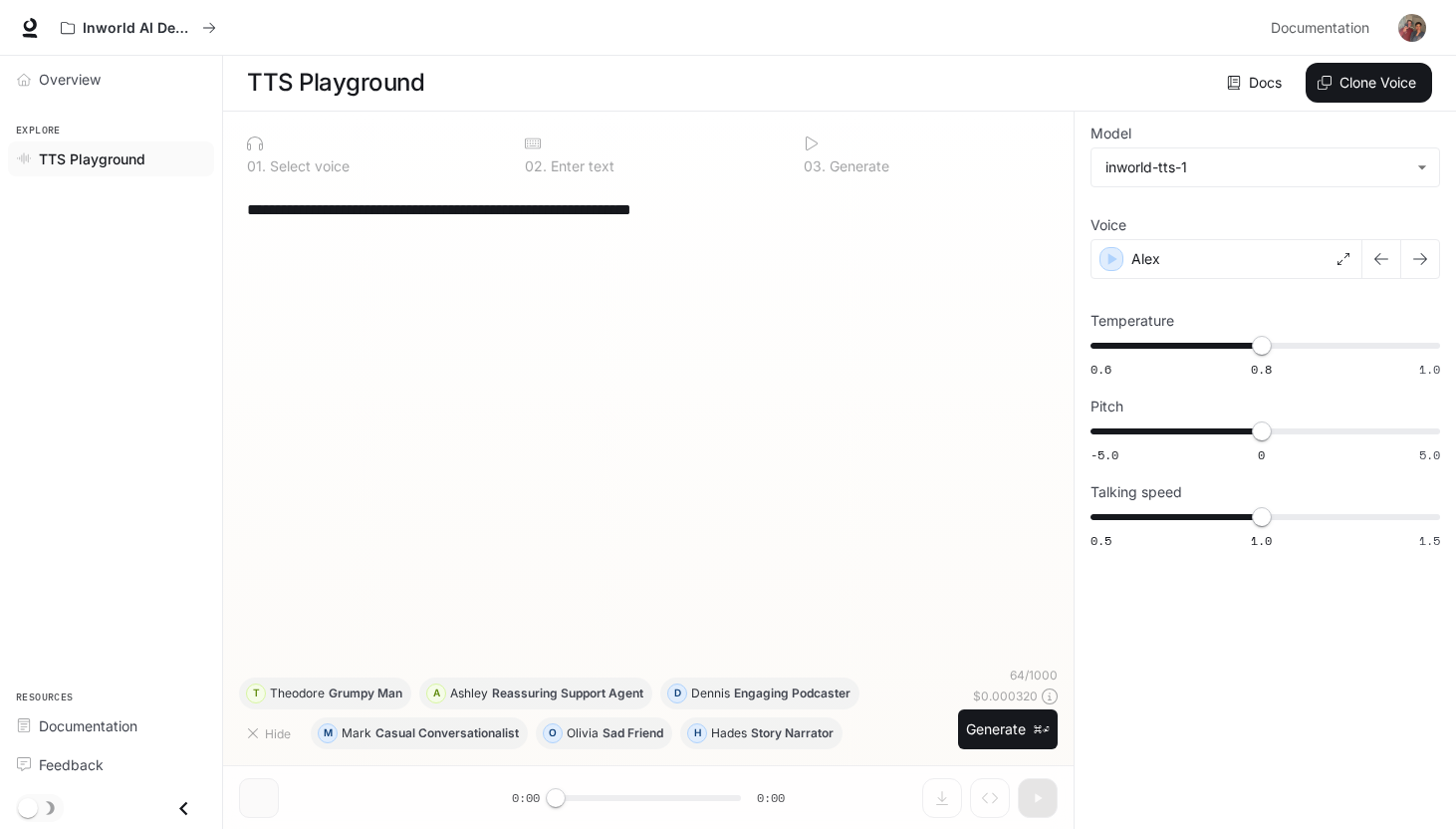 click at bounding box center [1412, 28] 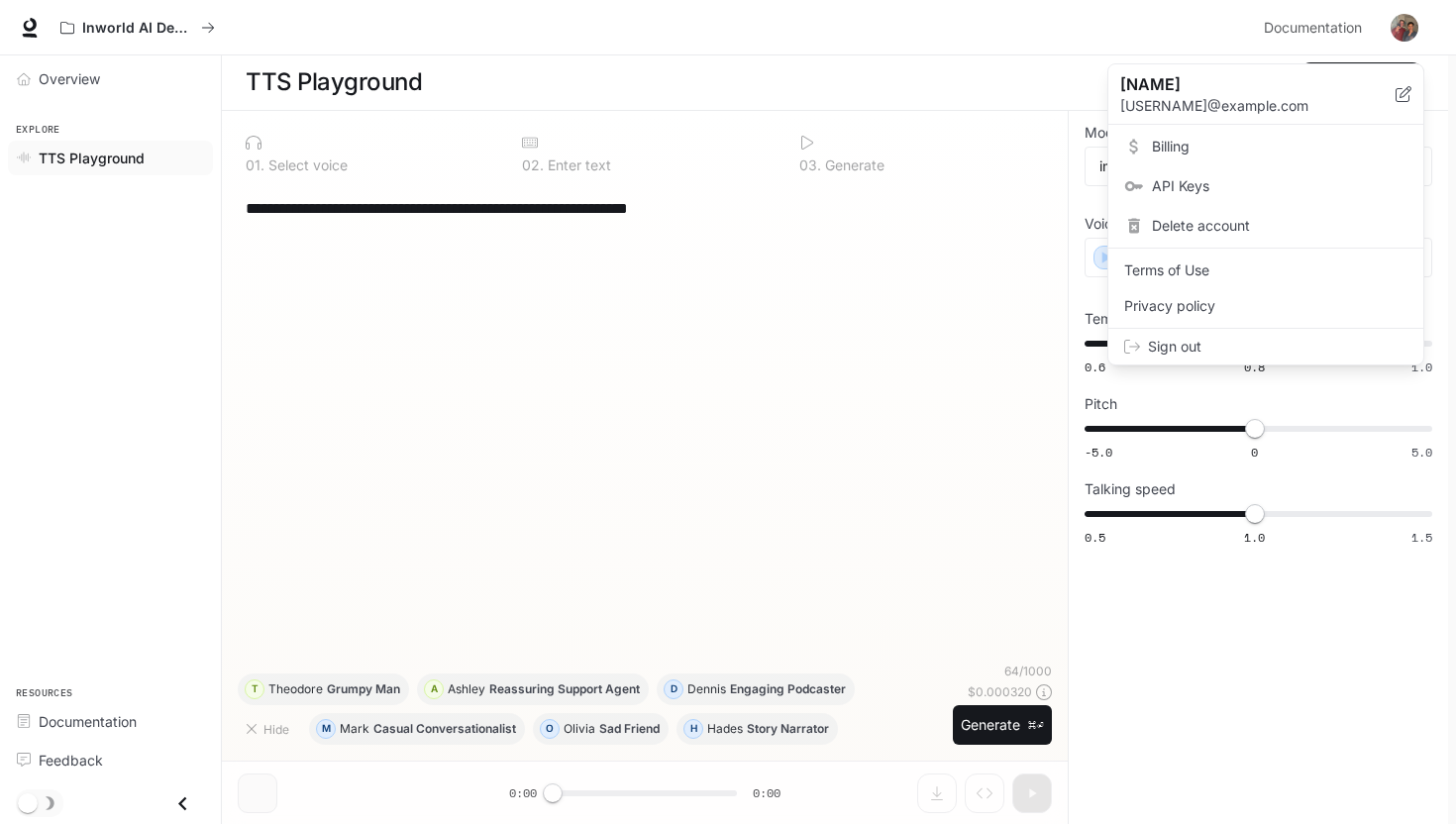 click on "Billing" at bounding box center [1280, 147] 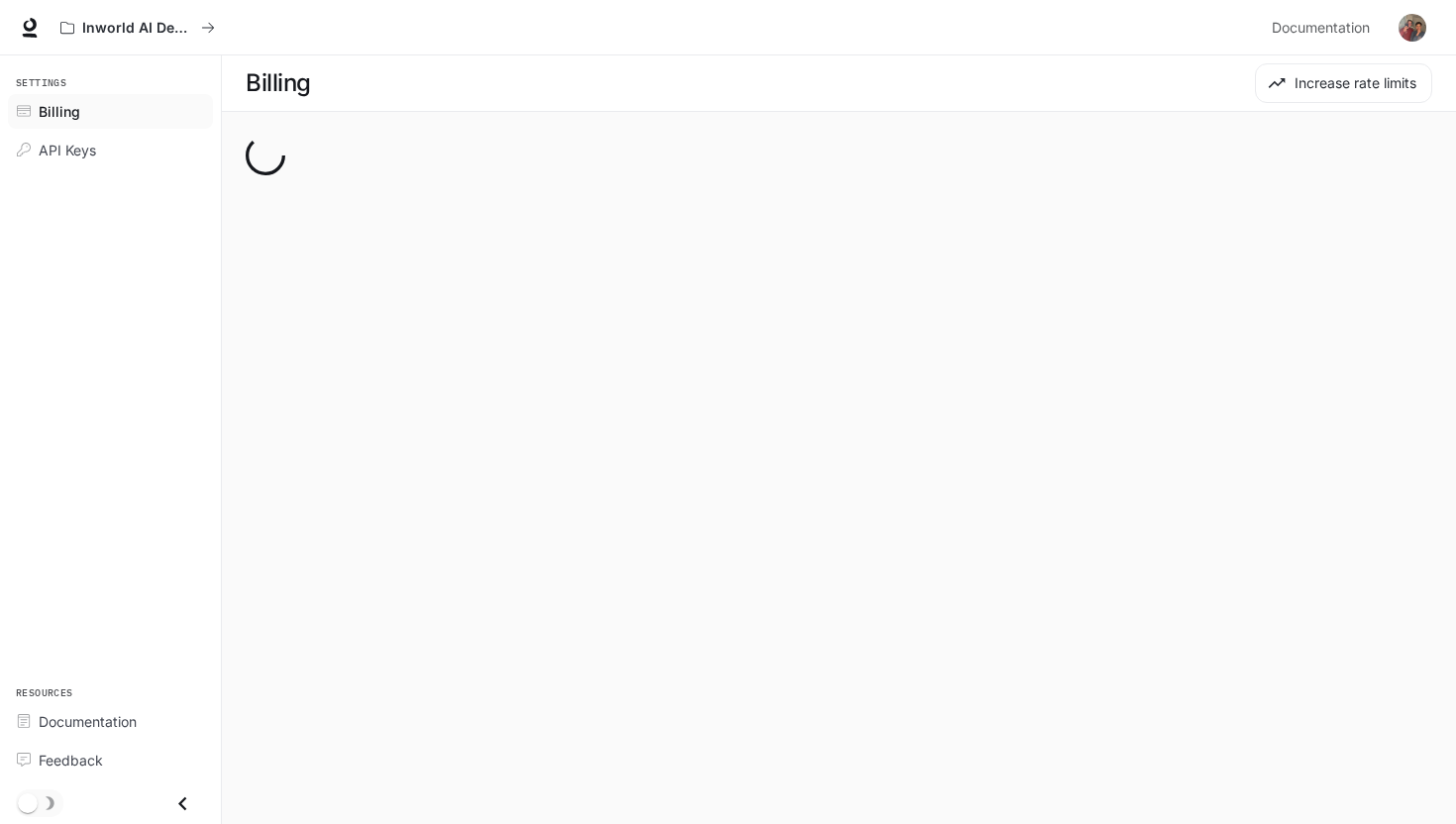 scroll, scrollTop: 0, scrollLeft: 0, axis: both 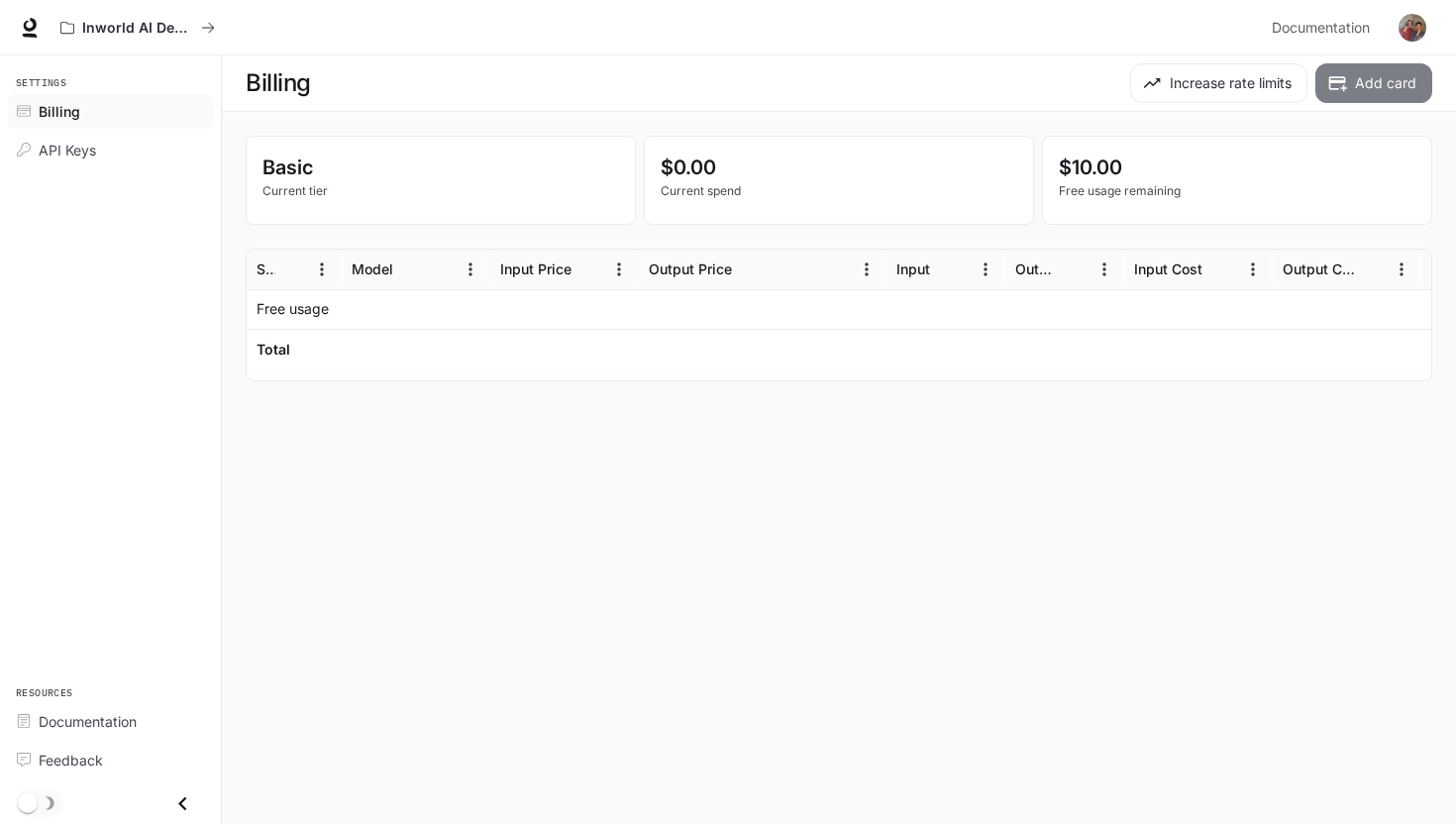 click on "Add card" at bounding box center [1374, 83] 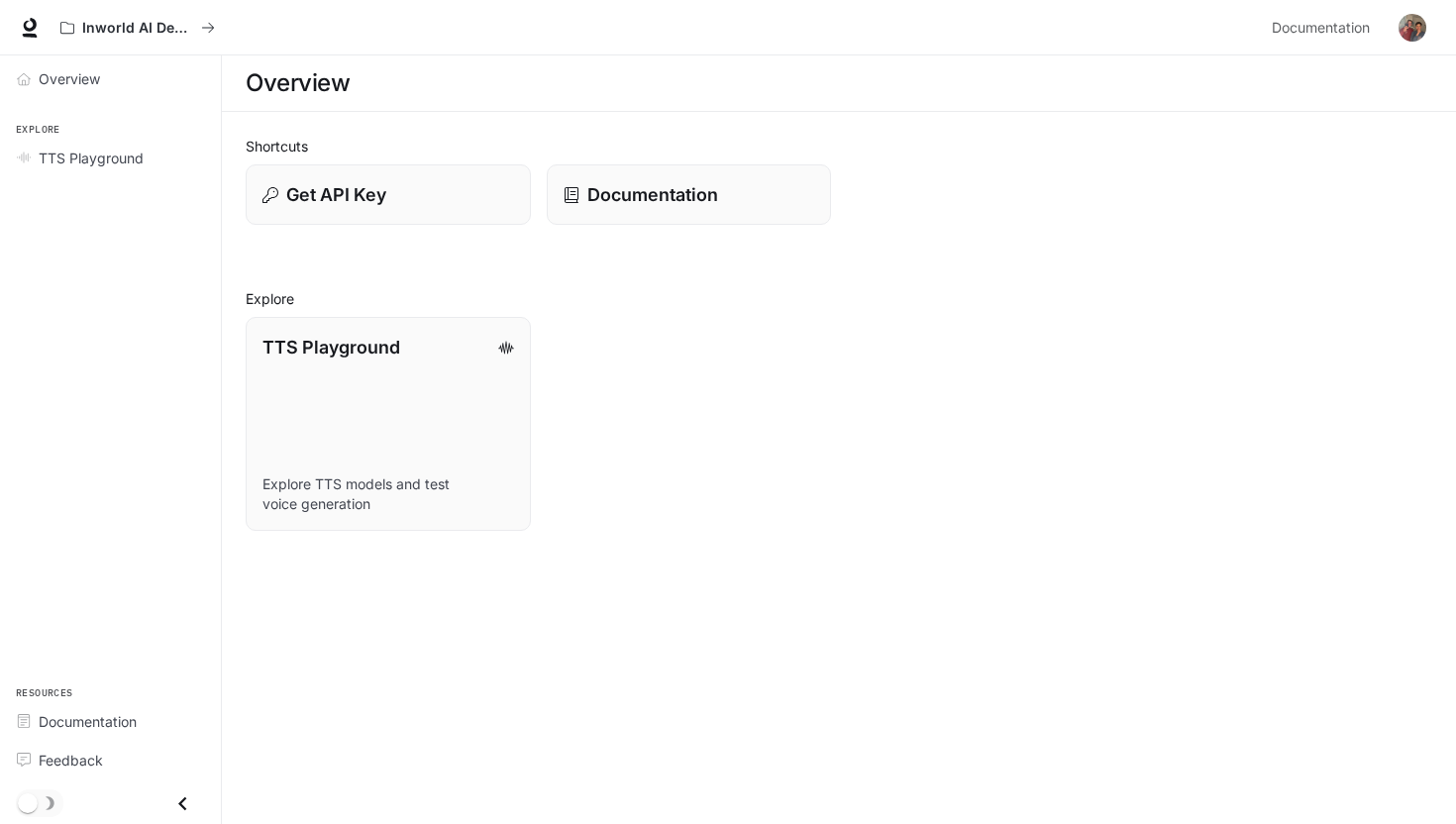 scroll, scrollTop: 0, scrollLeft: 0, axis: both 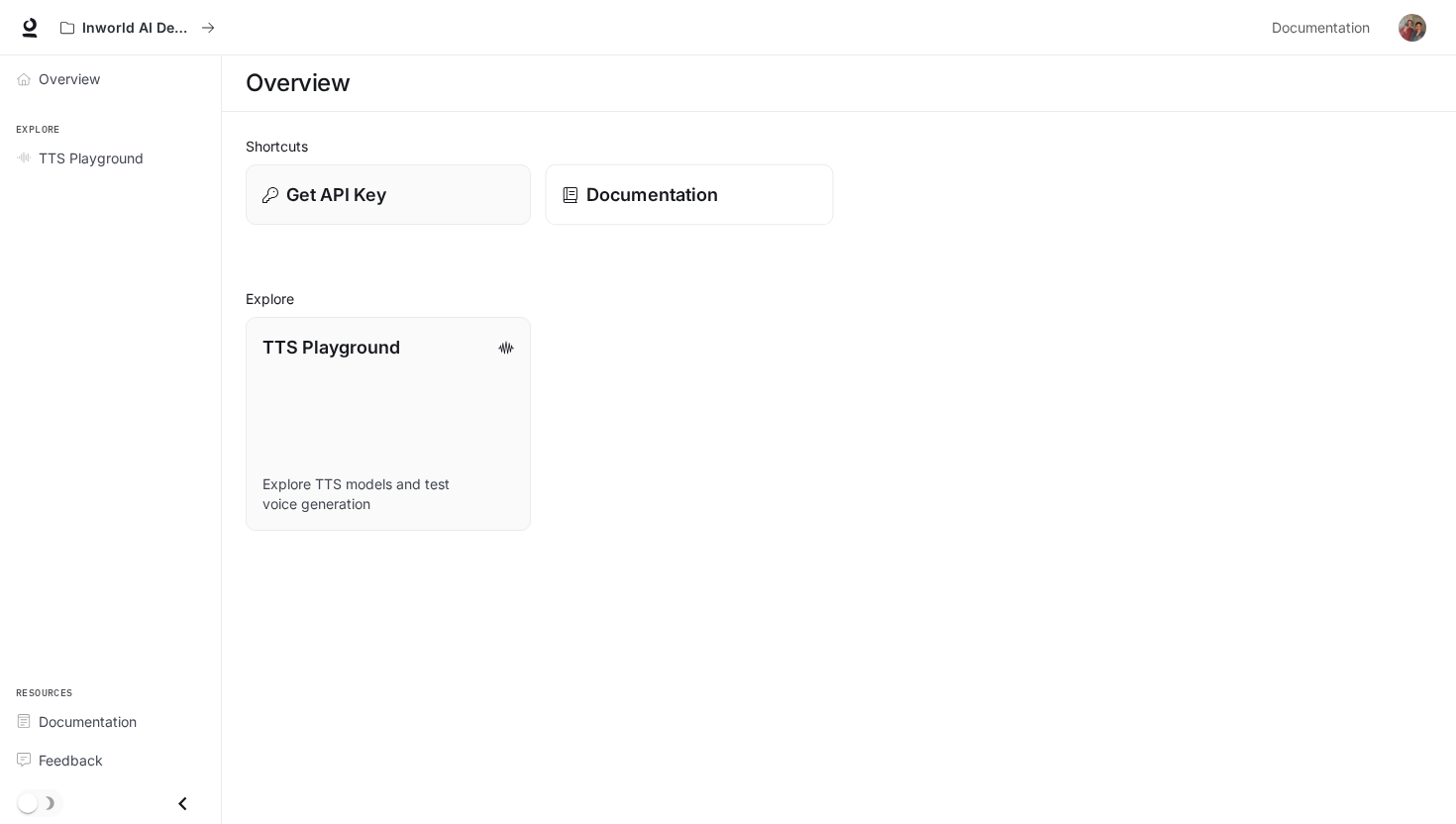 click on "Documentation" at bounding box center [651, 194] 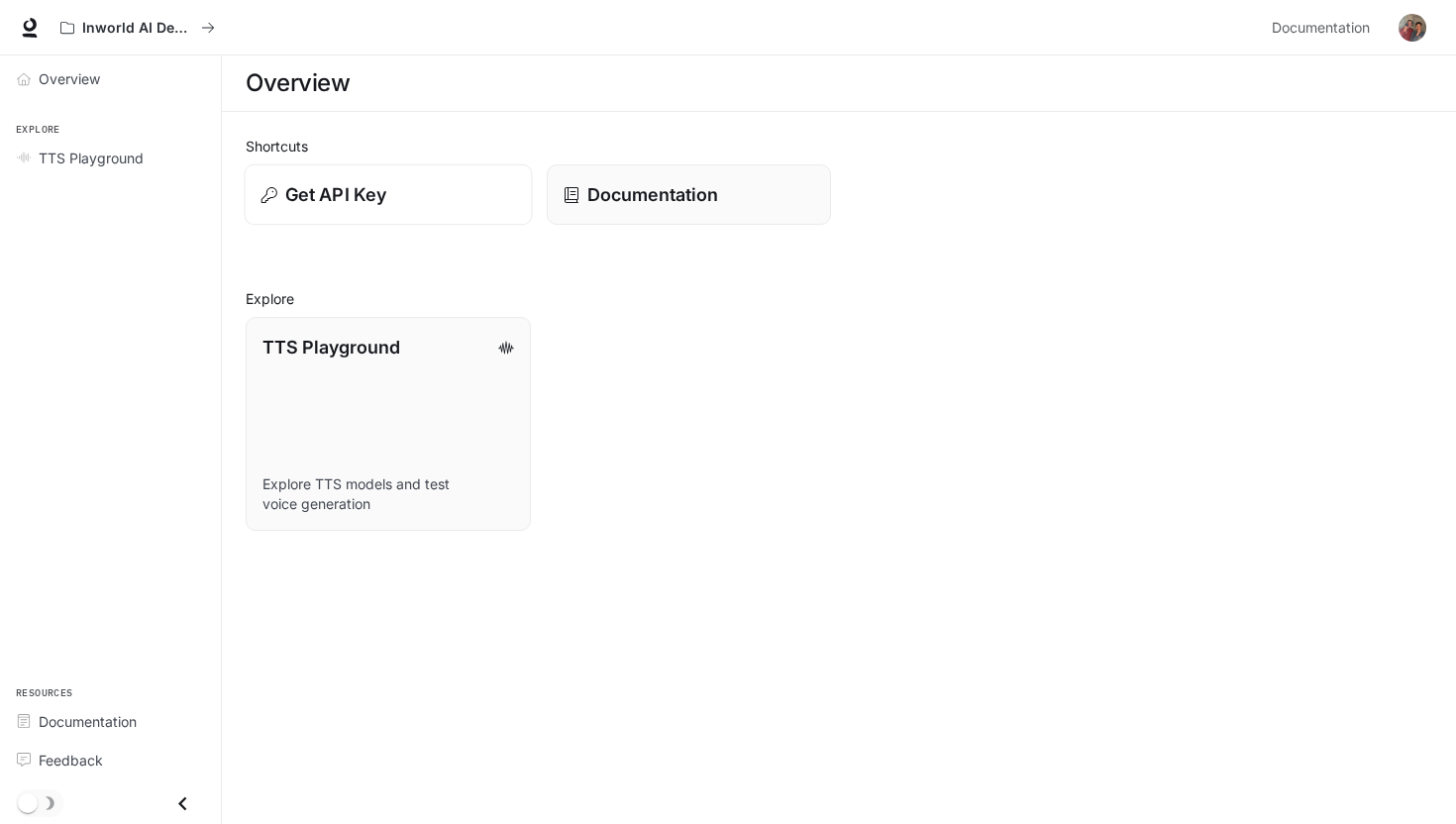 click on "Get API Key" at bounding box center (388, 194) 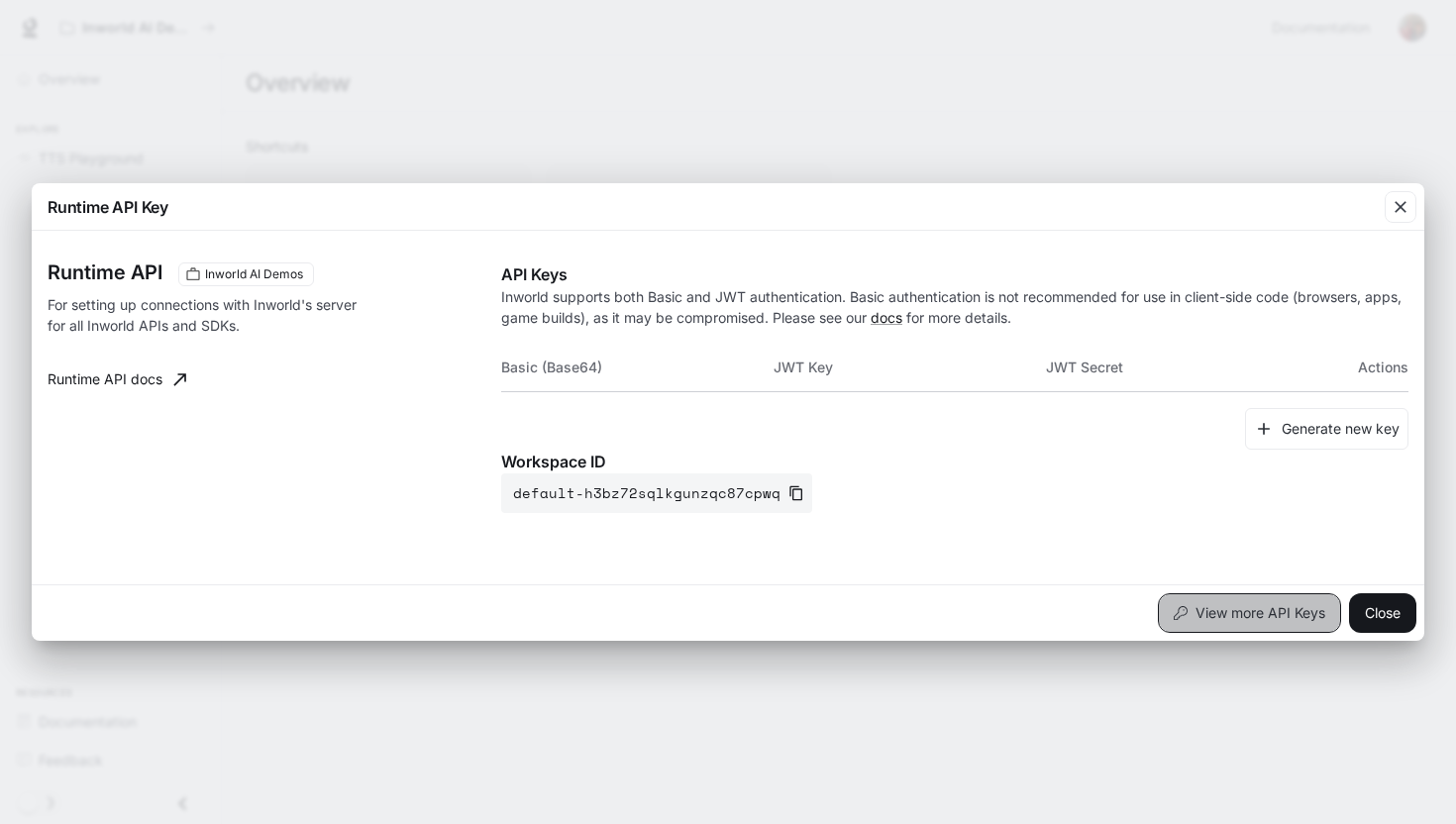 click on "View more API Keys" at bounding box center [1249, 613] 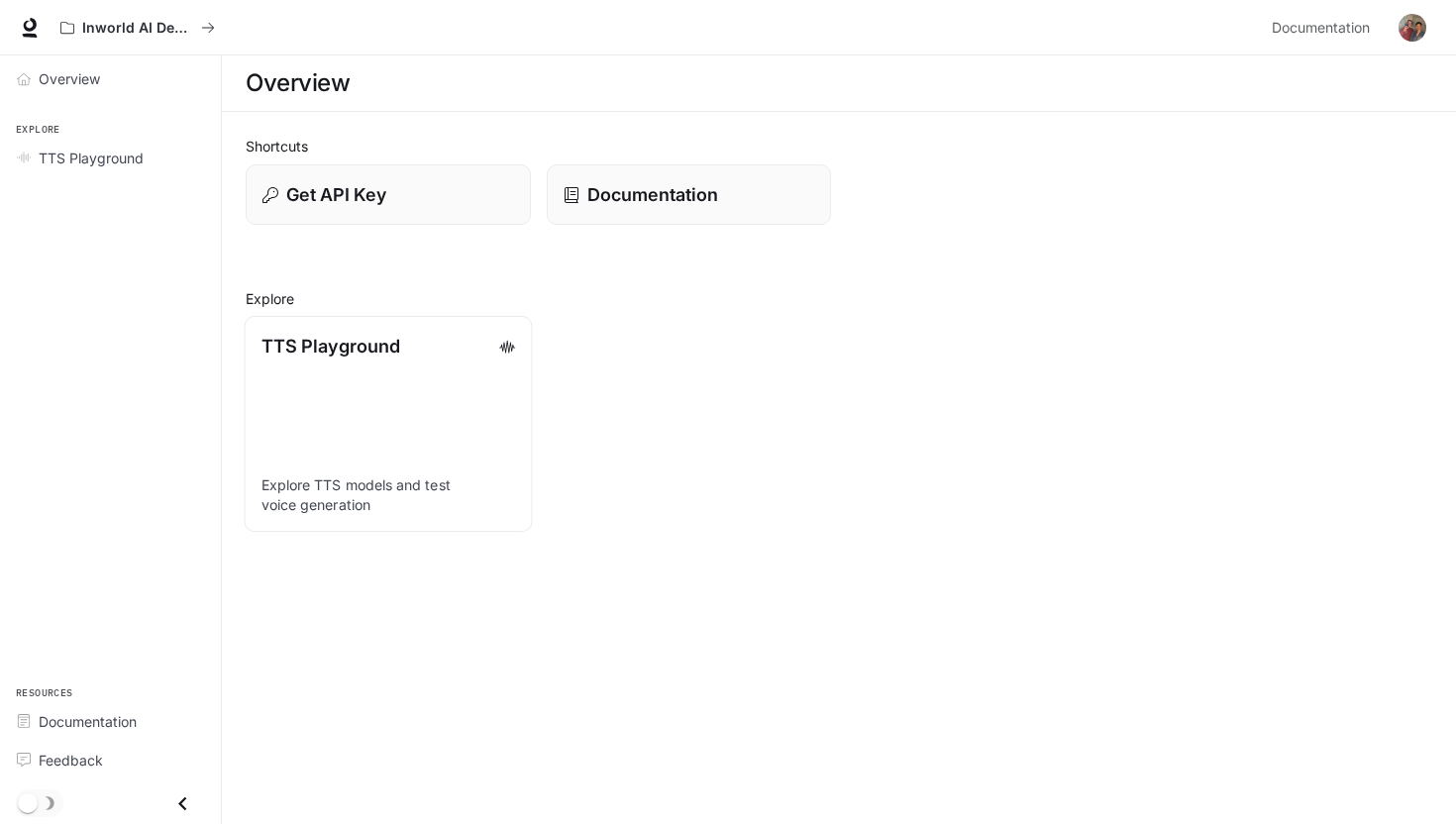 click on "TTS Playground Explore TTS models and test voice generation" at bounding box center [388, 424] 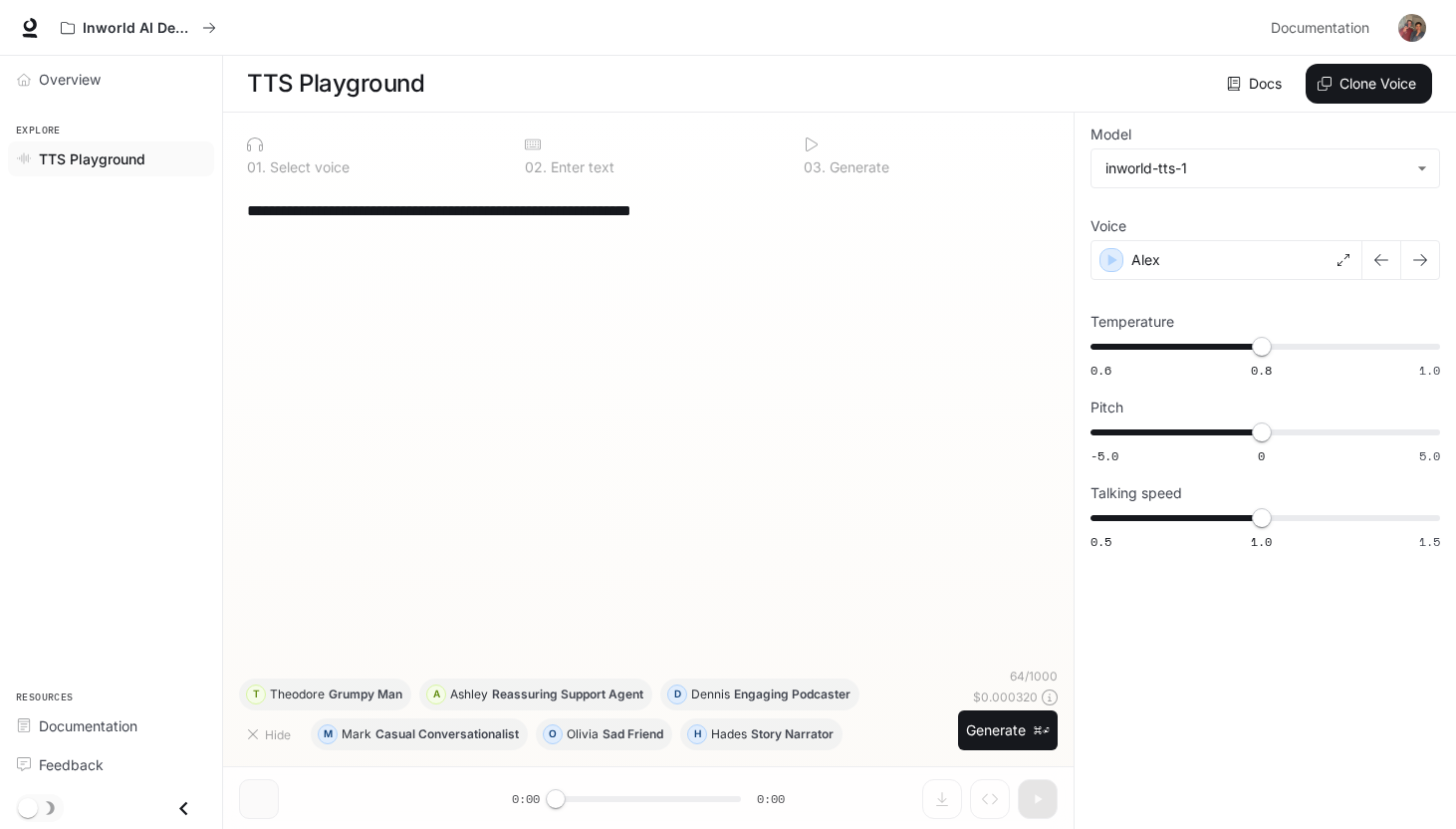scroll, scrollTop: 1, scrollLeft: 0, axis: vertical 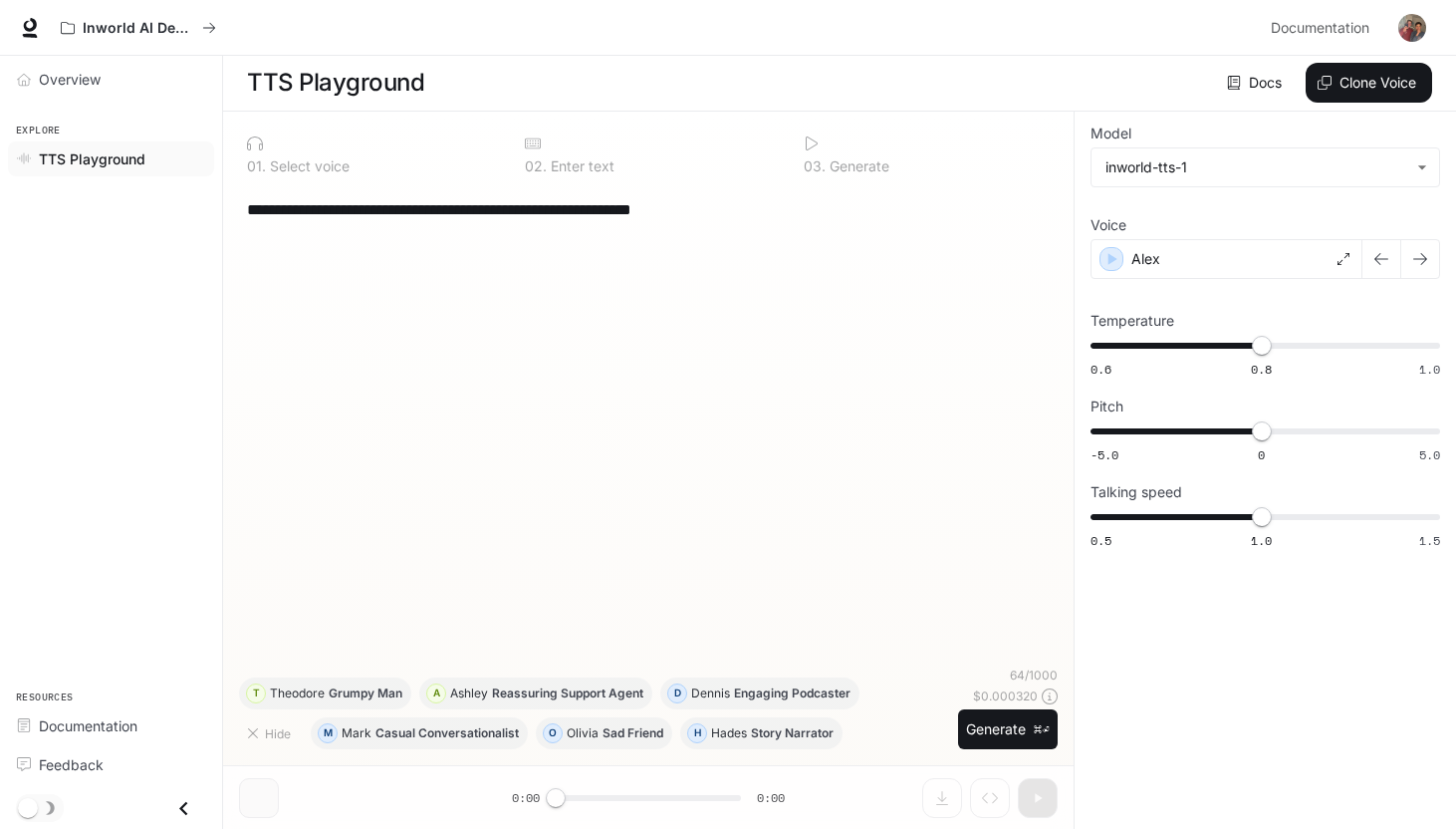drag, startPoint x: 551, startPoint y: 792, endPoint x: 619, endPoint y: 796, distance: 68.117545 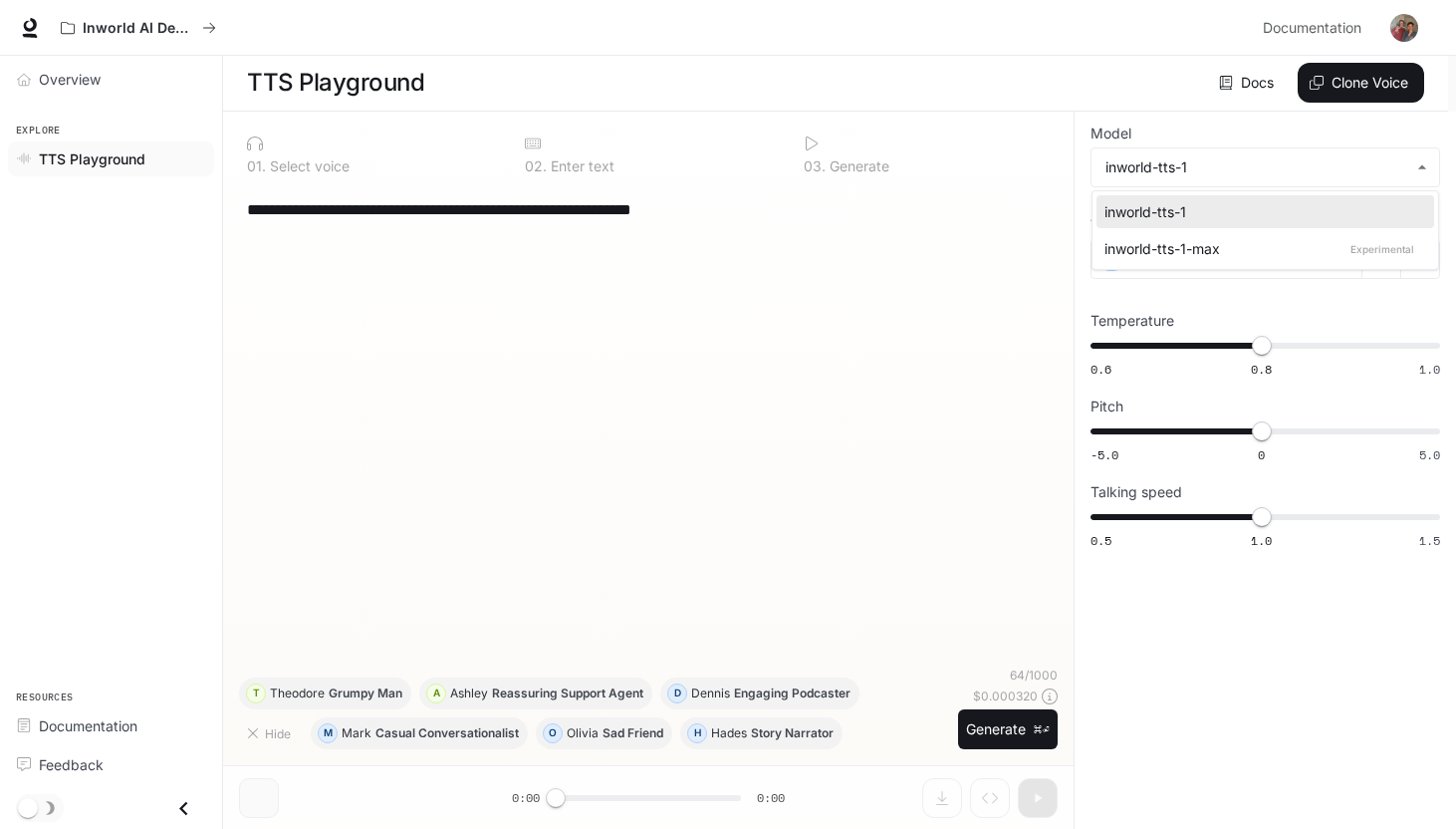 click on "**********" at bounding box center [728, 414] 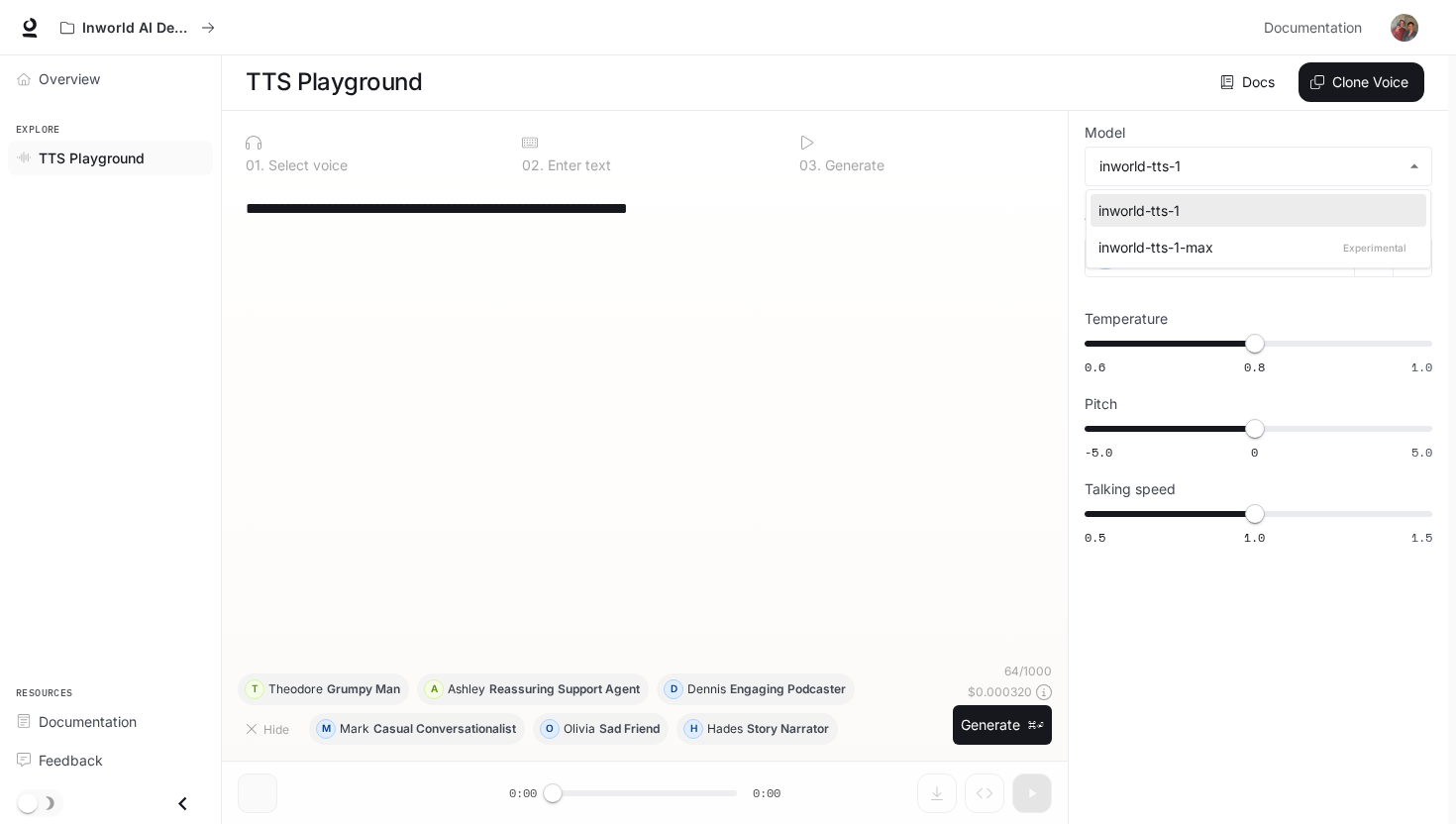 click on "inworld-tts-1-max Experimental" at bounding box center [1254, 247] 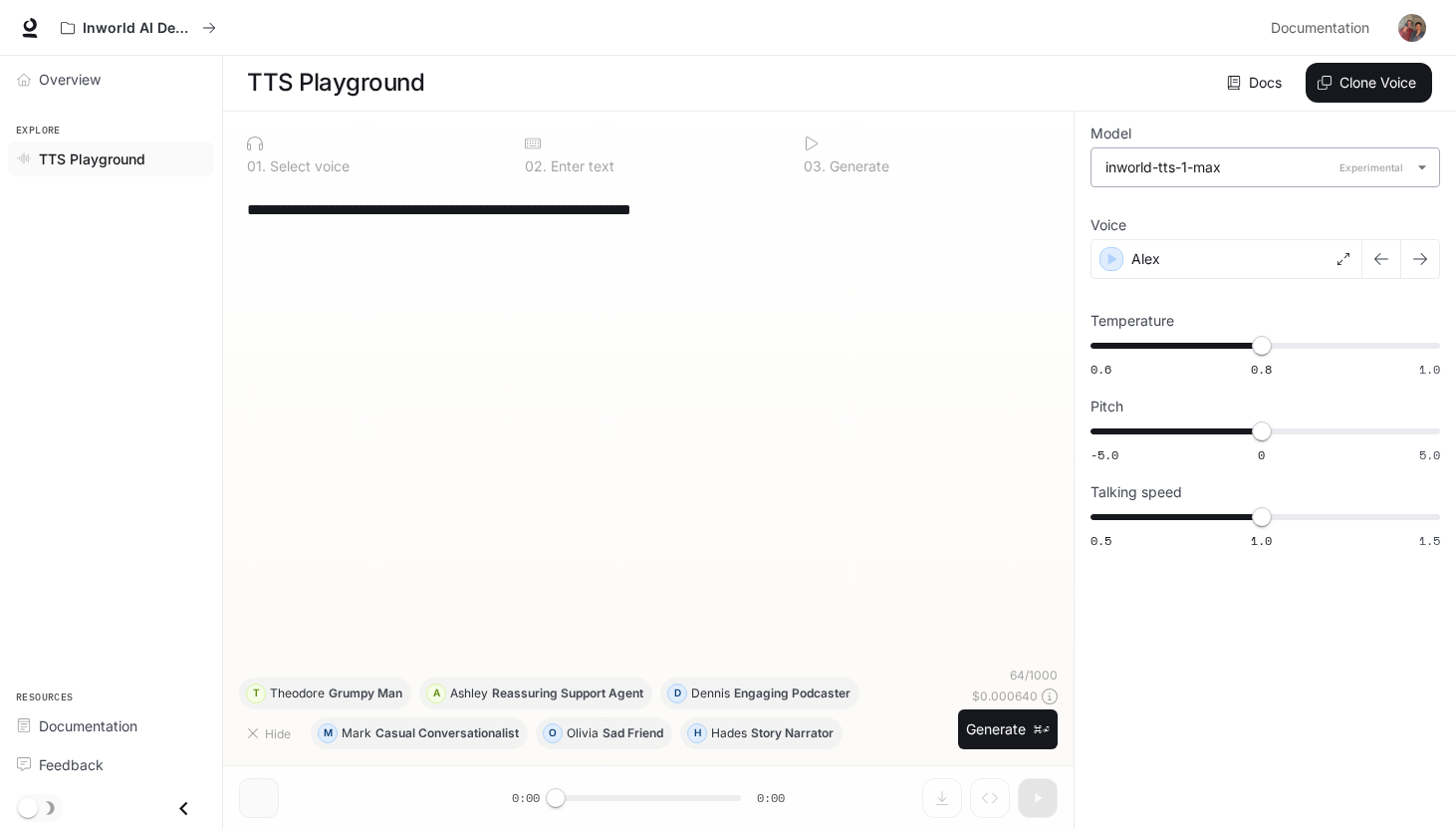 click on "**********" at bounding box center (728, 414) 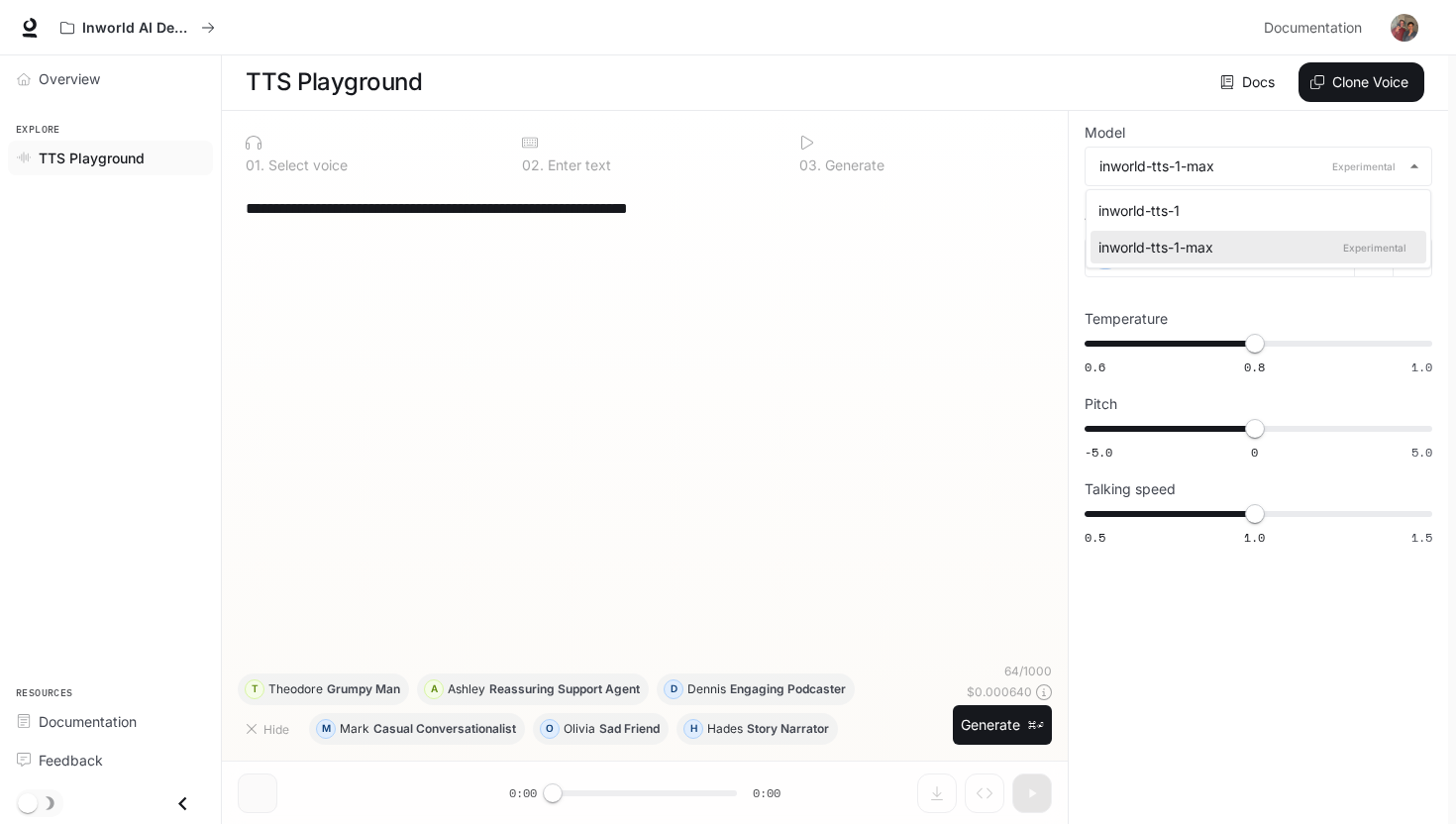 click on "inworld-tts-1" at bounding box center [1254, 210] 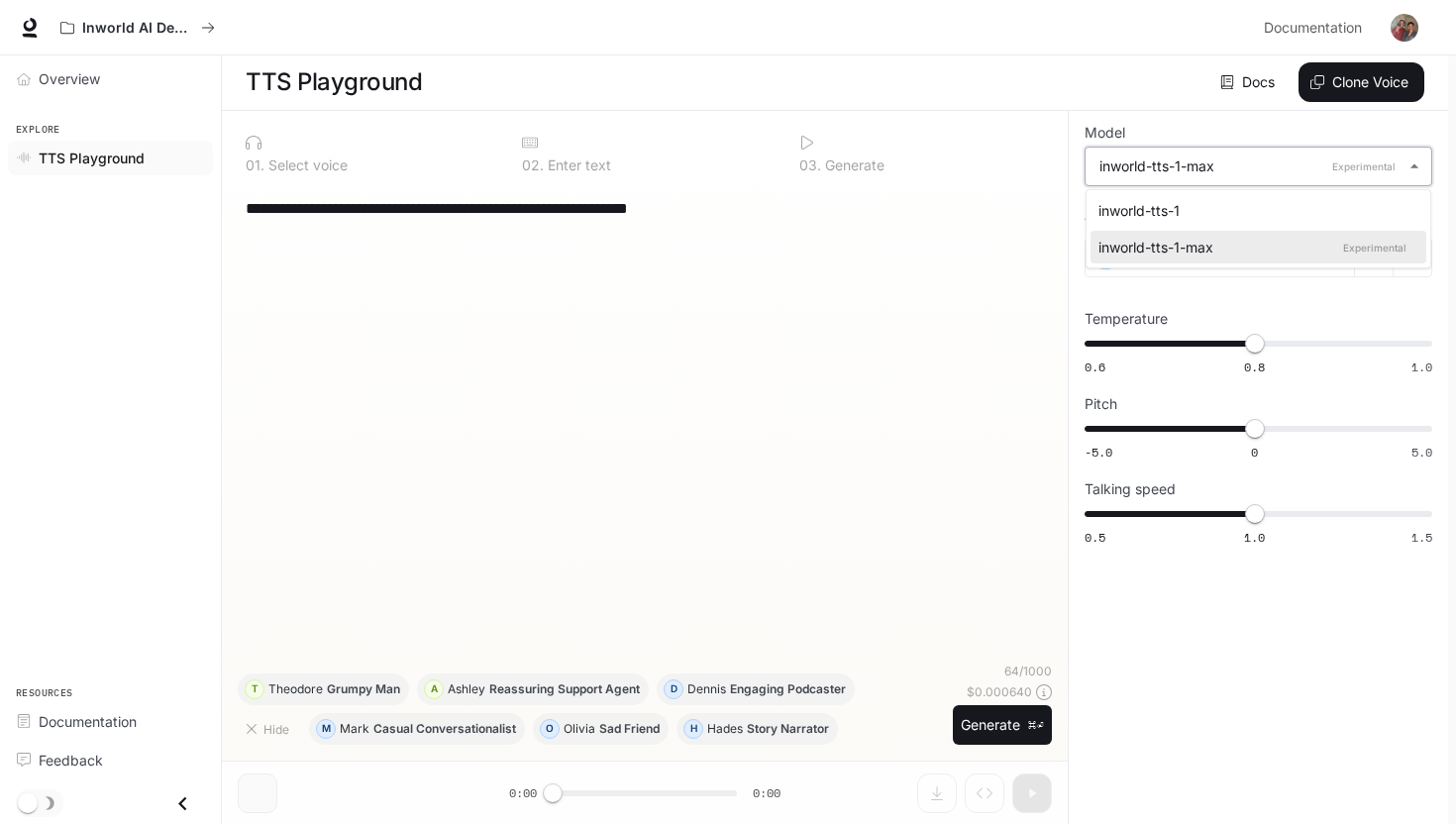 type on "**********" 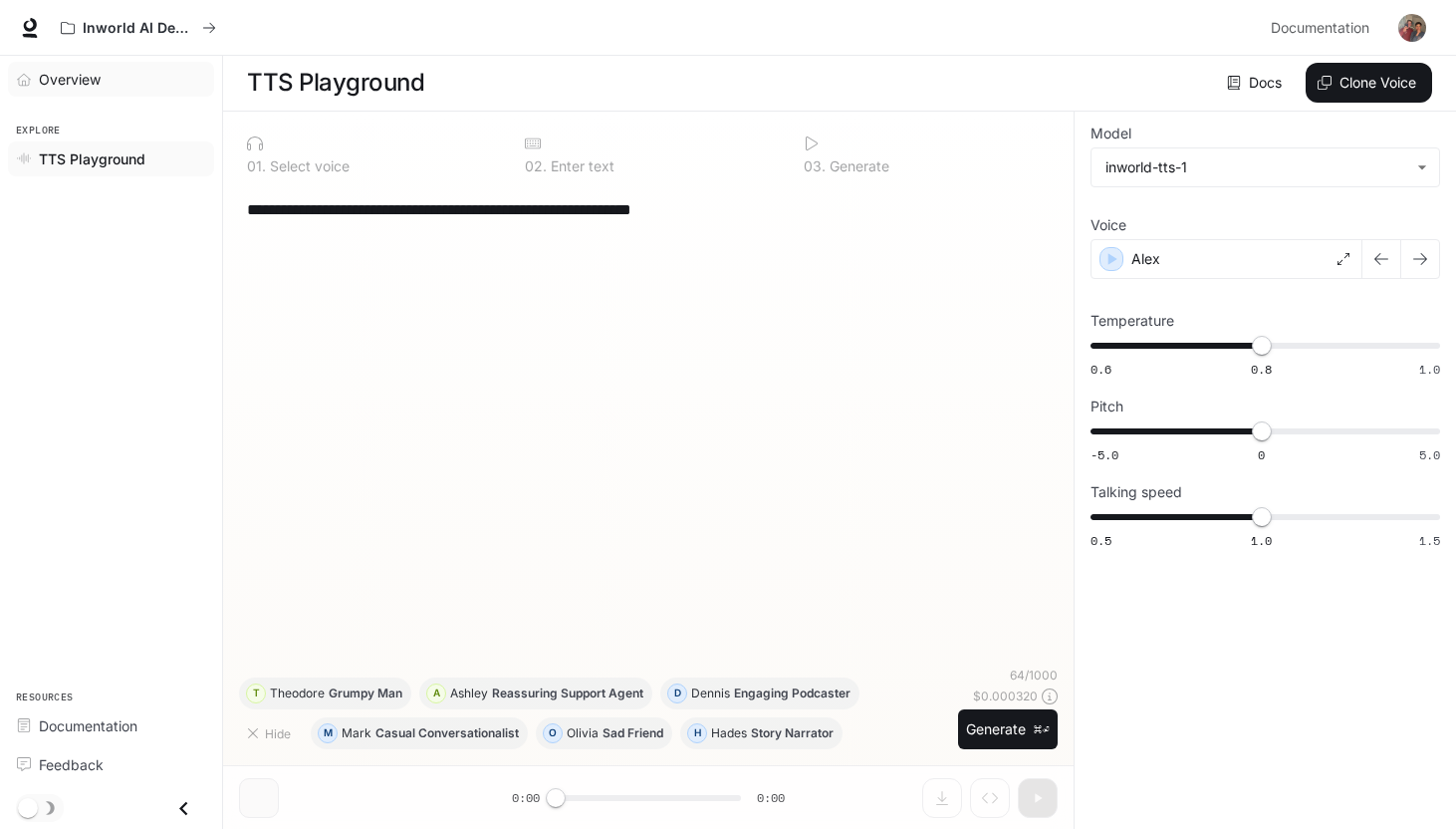 click on "Overview" at bounding box center [121, 79] 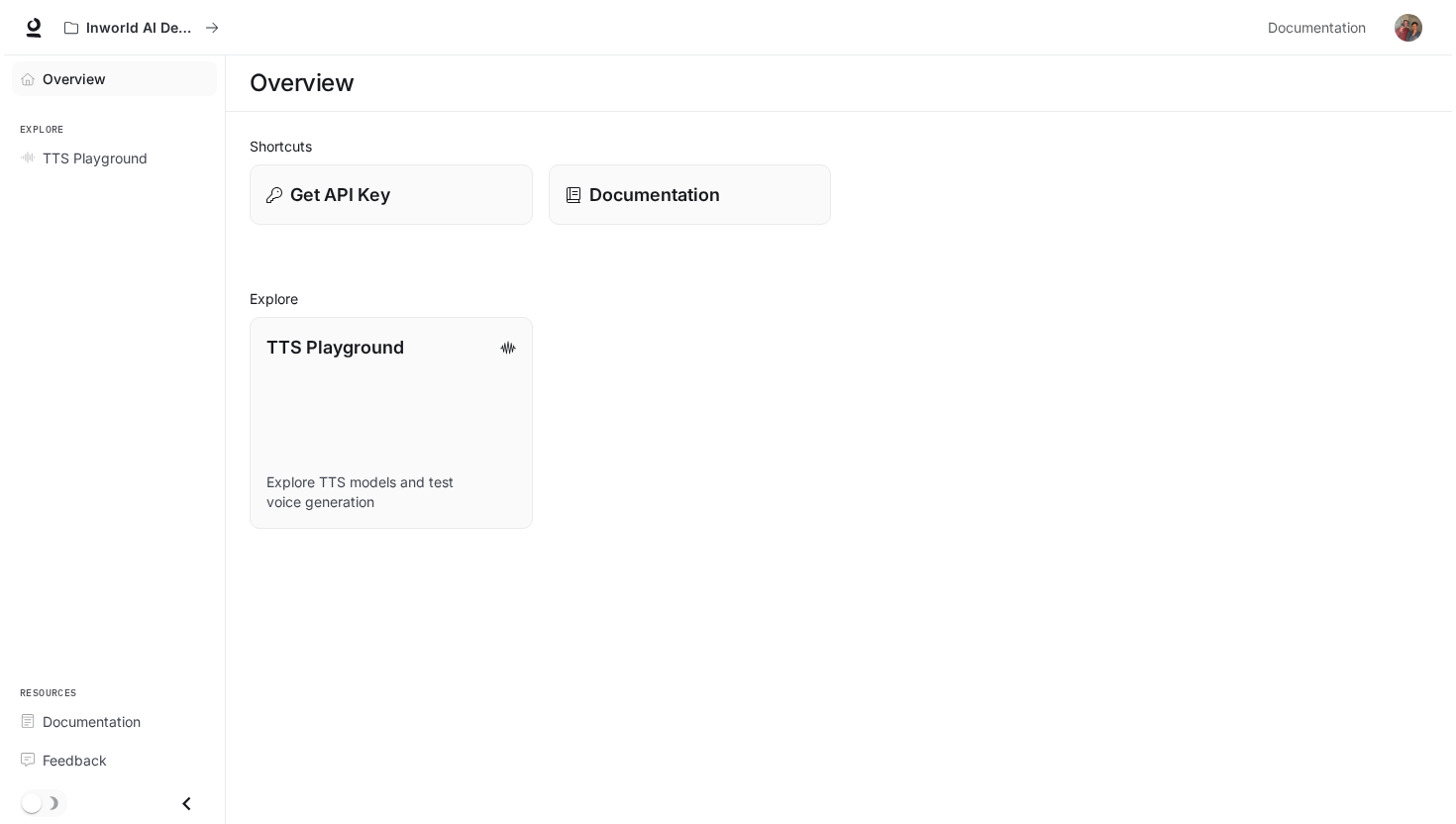 scroll, scrollTop: 0, scrollLeft: 0, axis: both 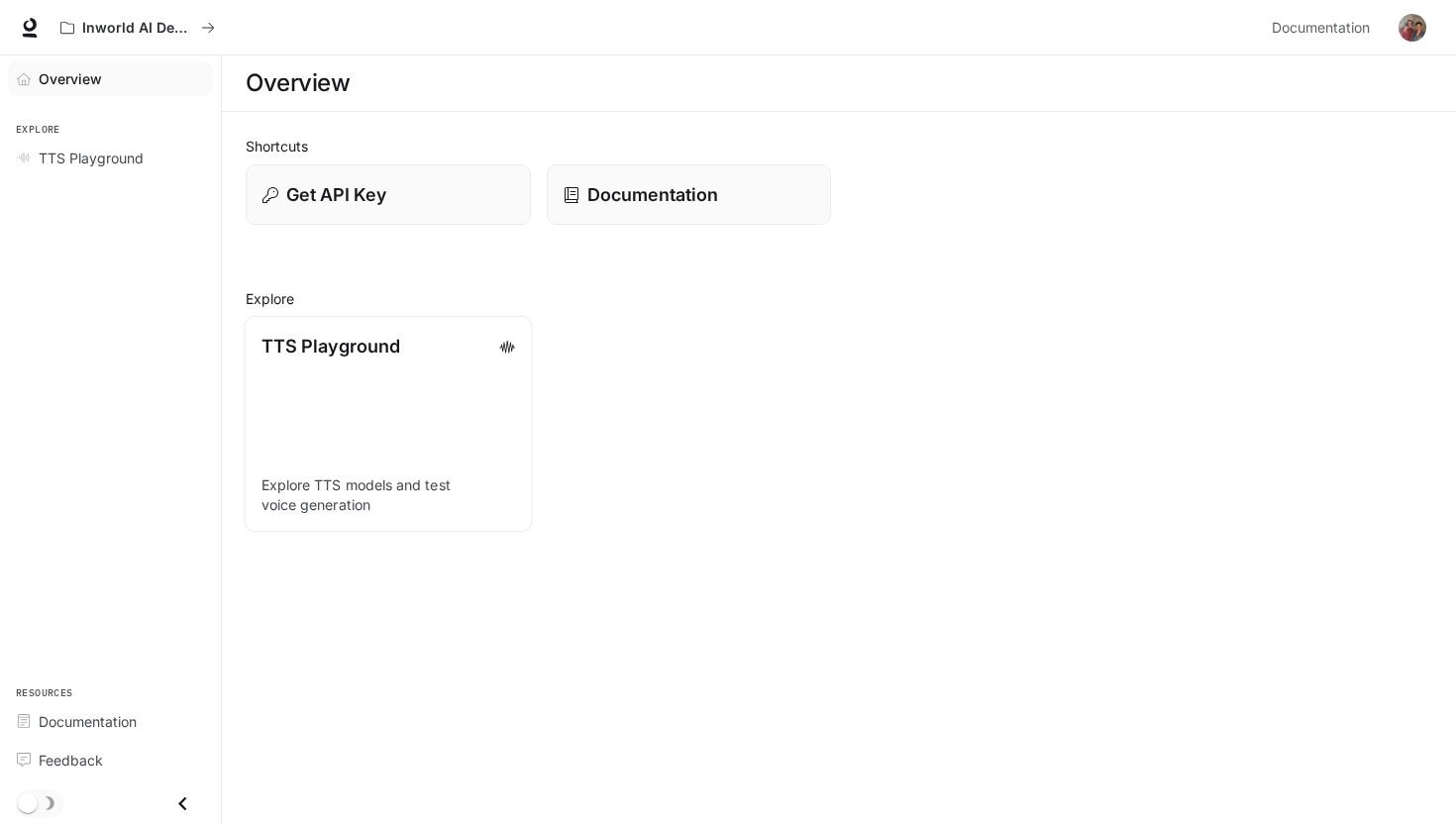 click on "TTS Playground Explore TTS models and test voice generation" at bounding box center (388, 424) 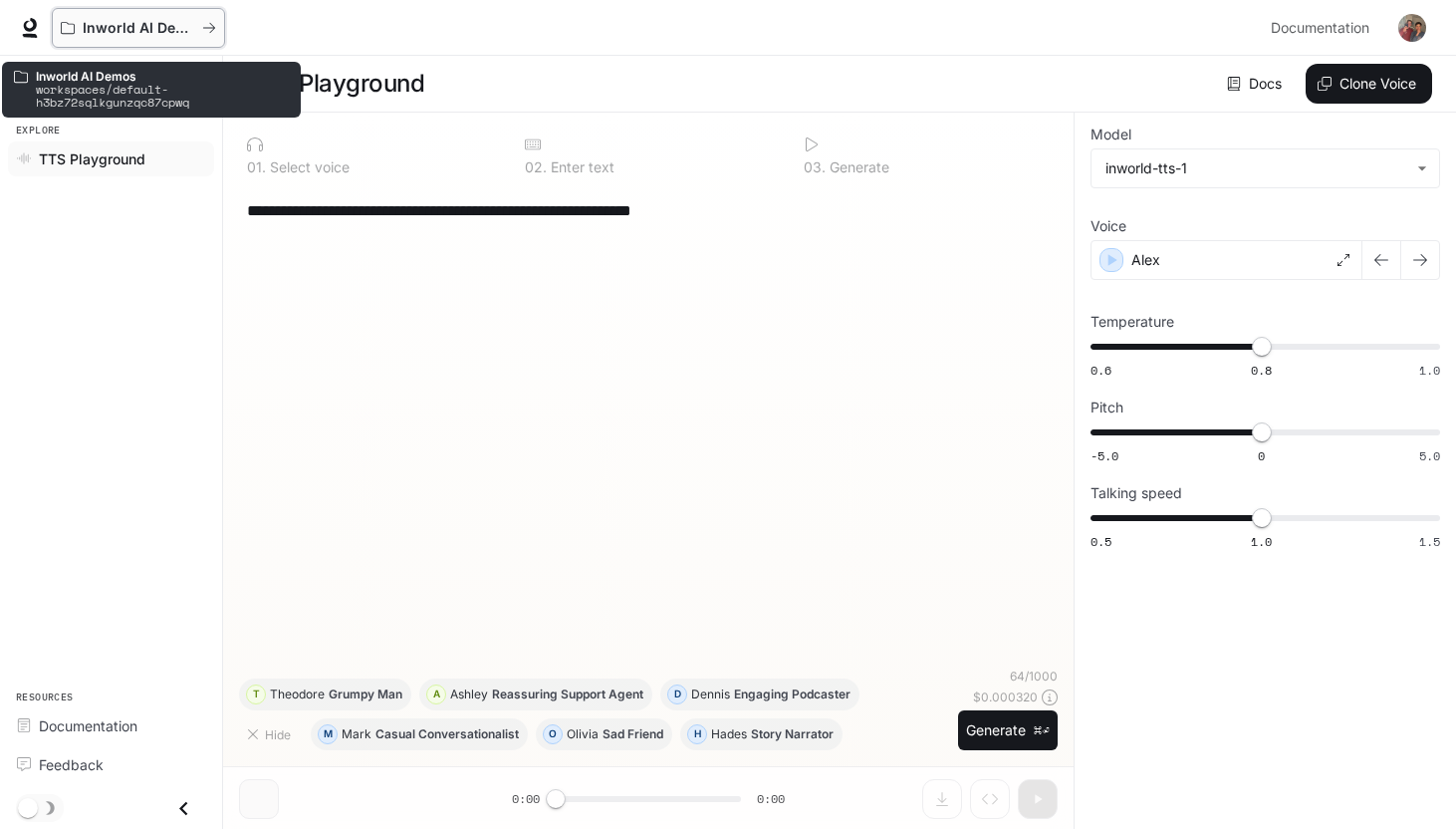 click on "Inworld AI Demos" at bounding box center [138, 28] 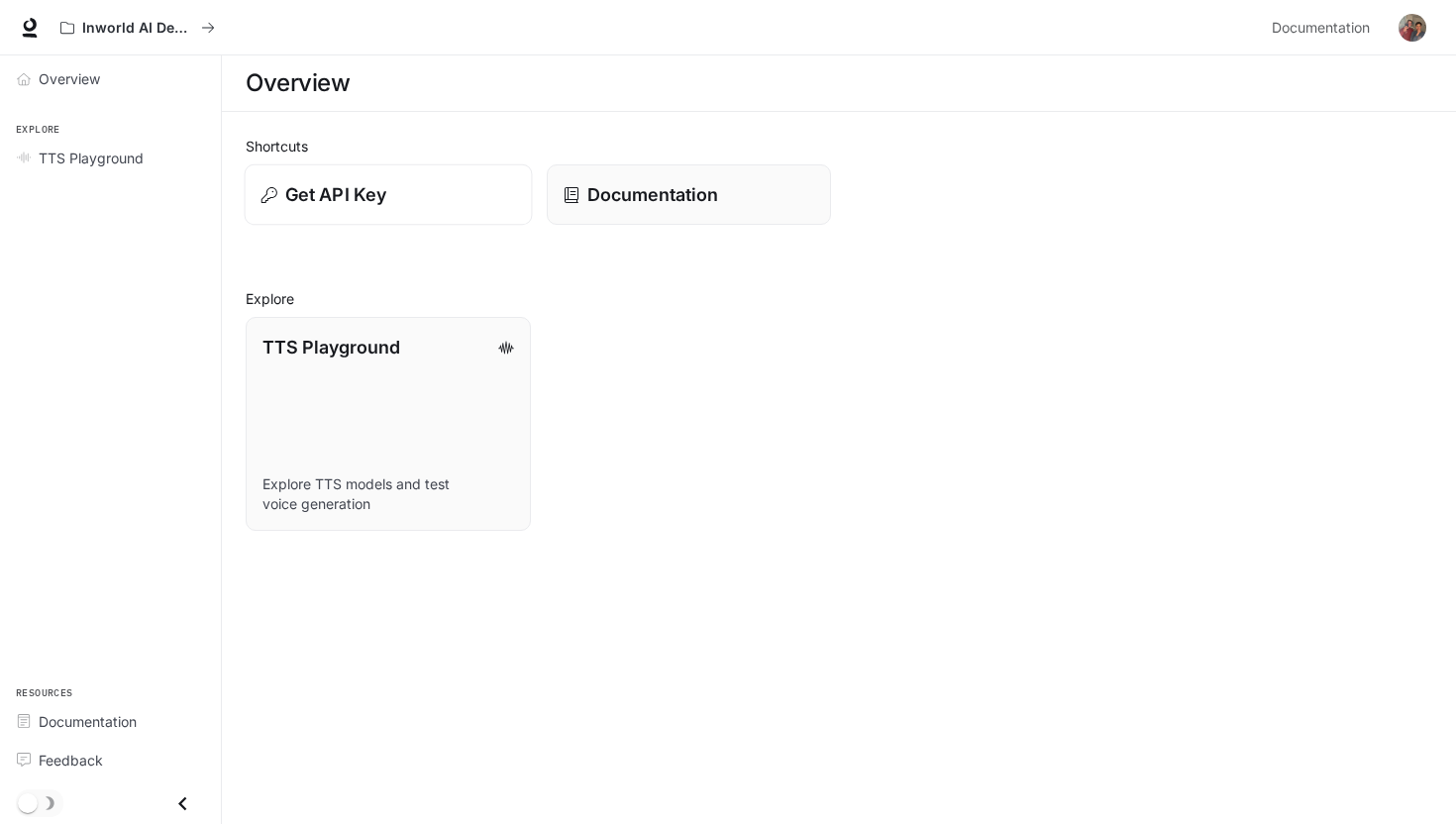 click on "Get API Key" at bounding box center (388, 195) 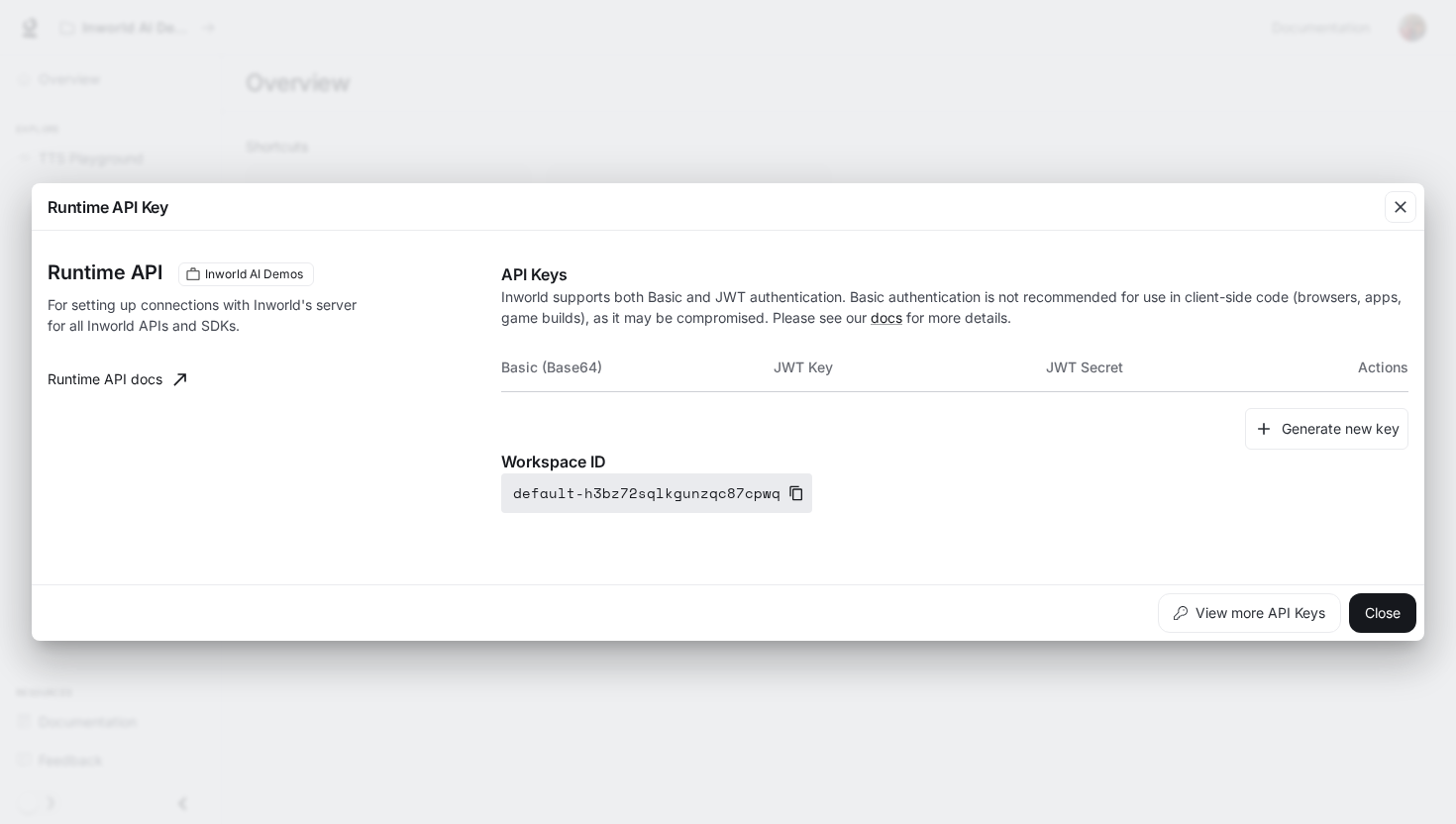 click 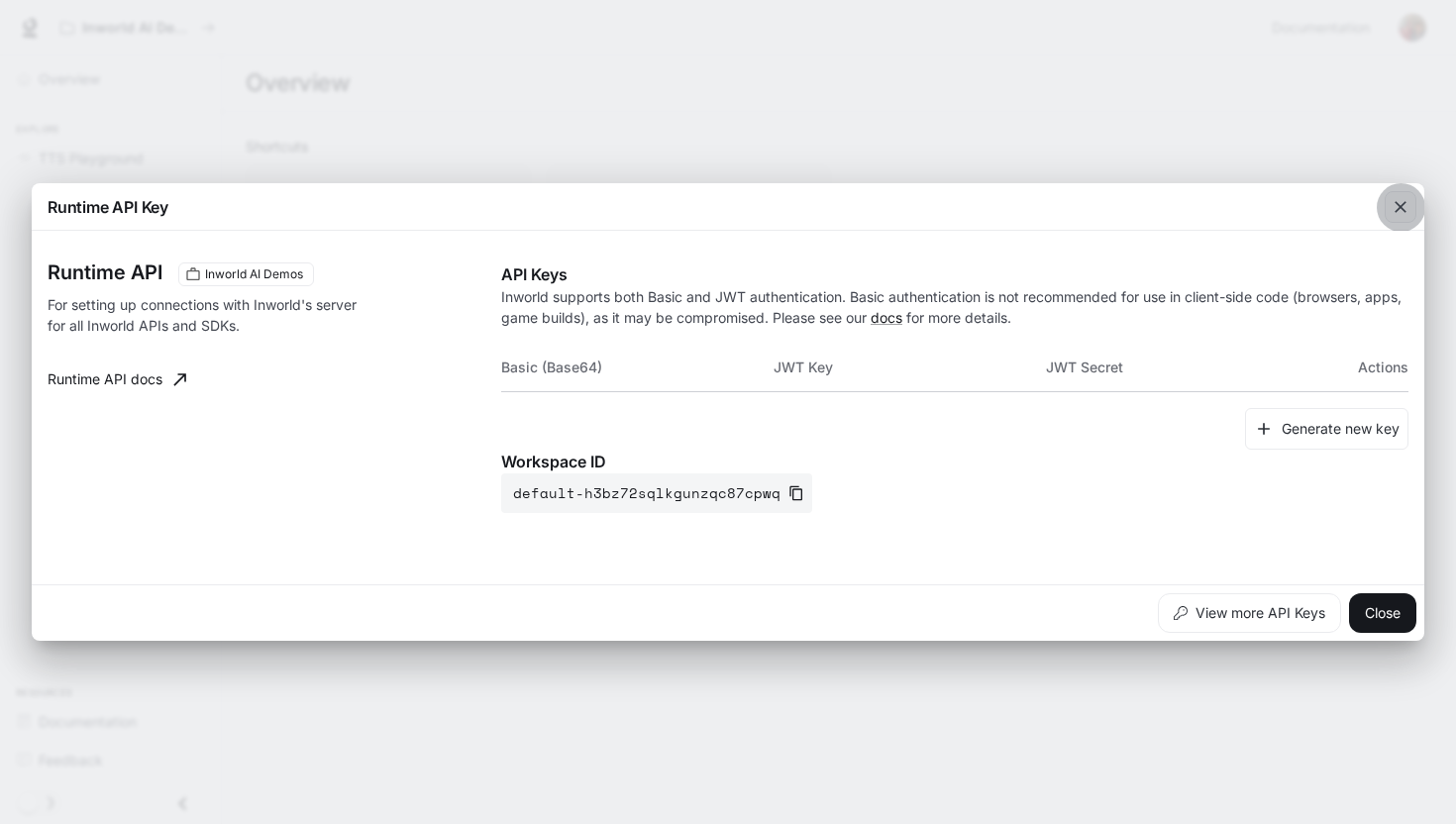 click 